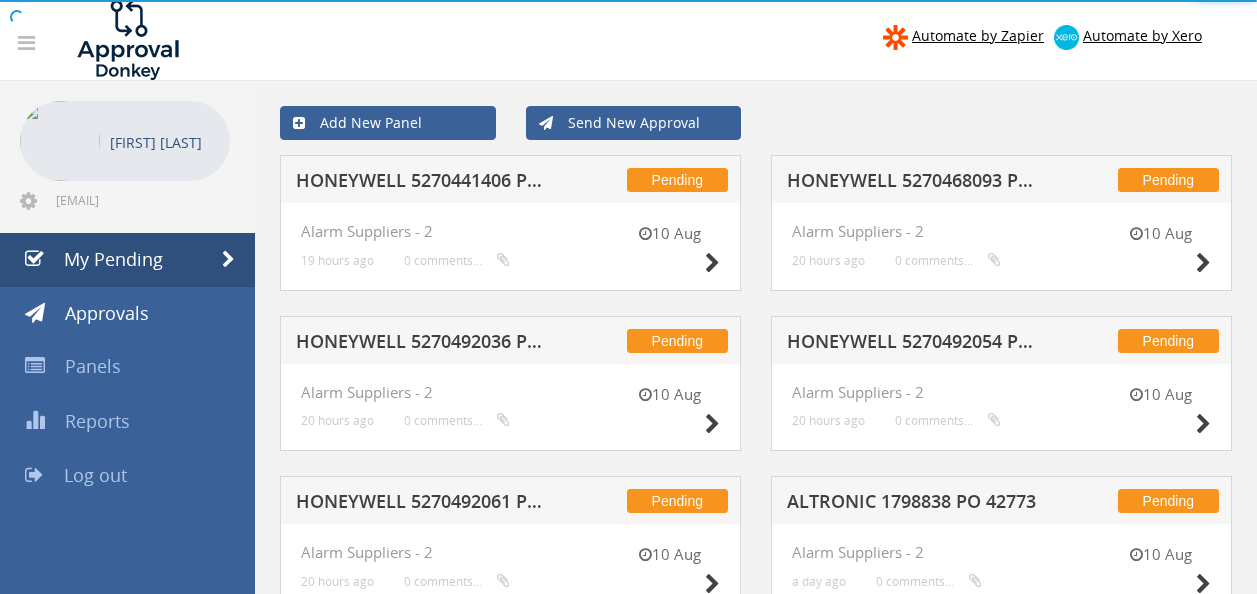 scroll, scrollTop: 0, scrollLeft: 0, axis: both 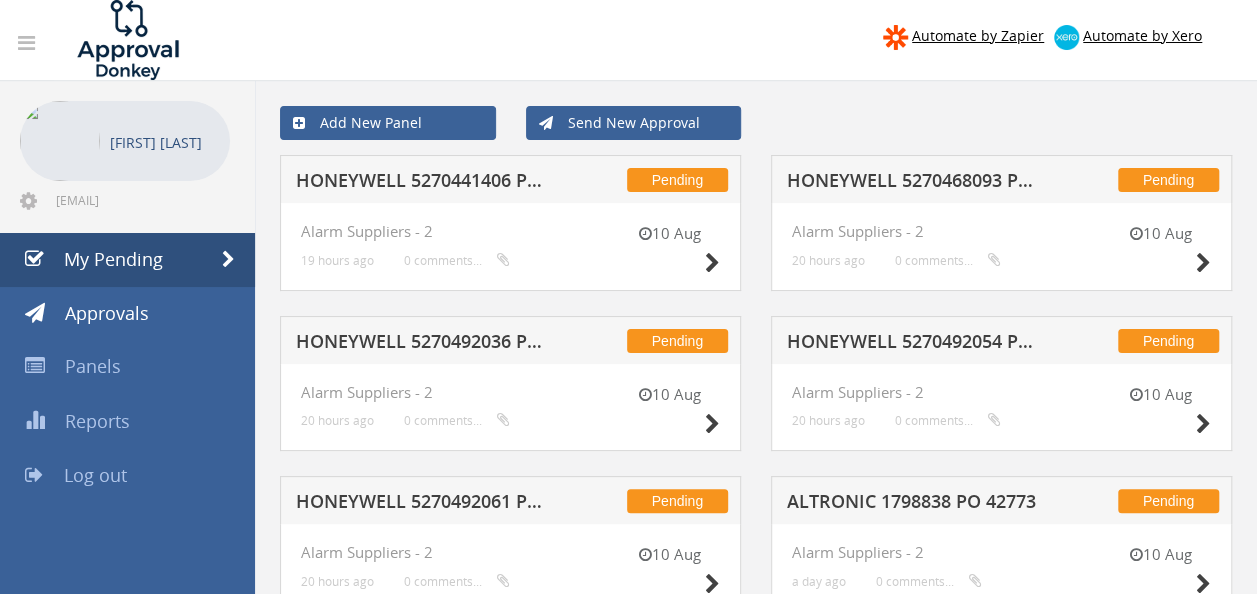 click on "HONEYWELL 5270441406 PO 42046" at bounding box center (424, 183) 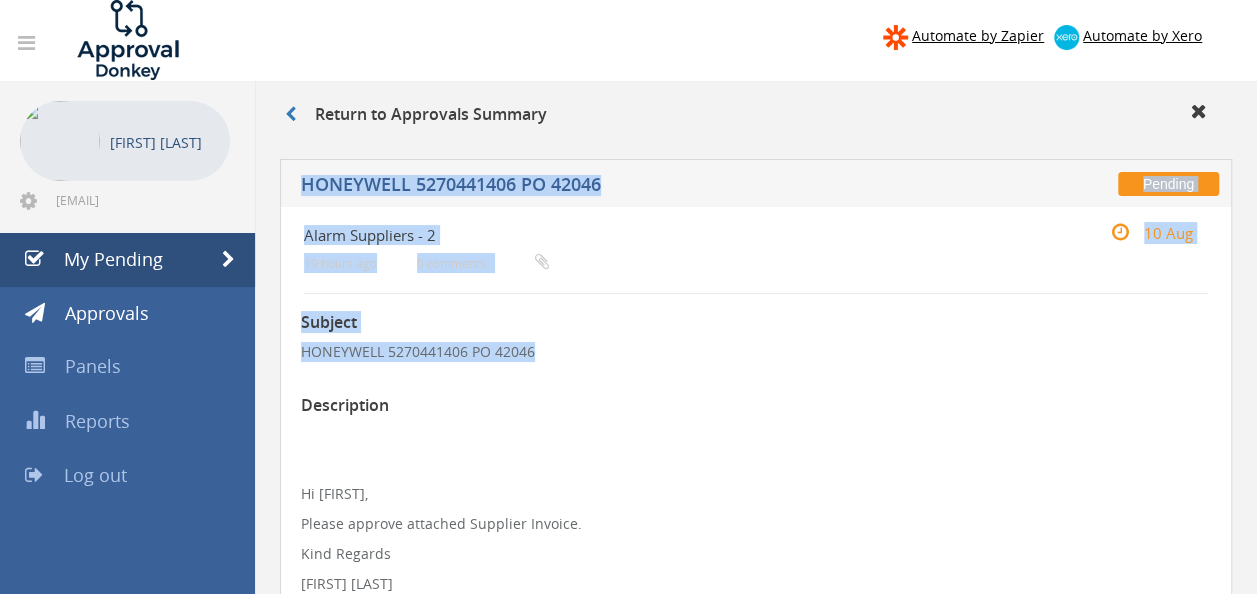 drag, startPoint x: 1254, startPoint y: 190, endPoint x: 1275, endPoint y: 368, distance: 179.23448 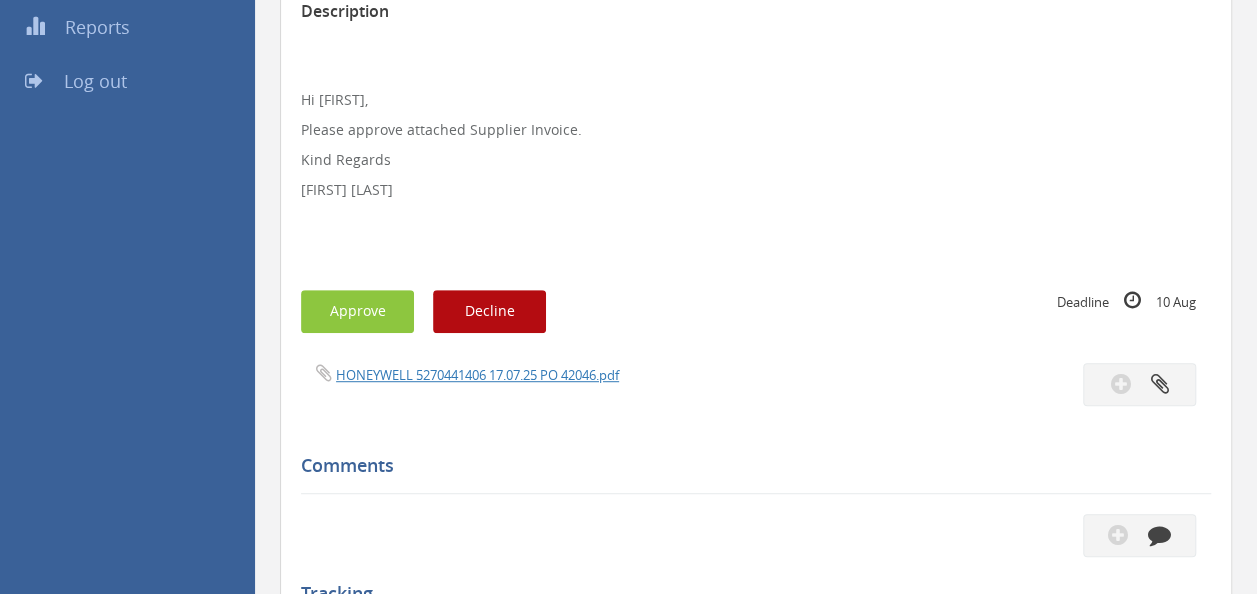 scroll, scrollTop: 430, scrollLeft: 0, axis: vertical 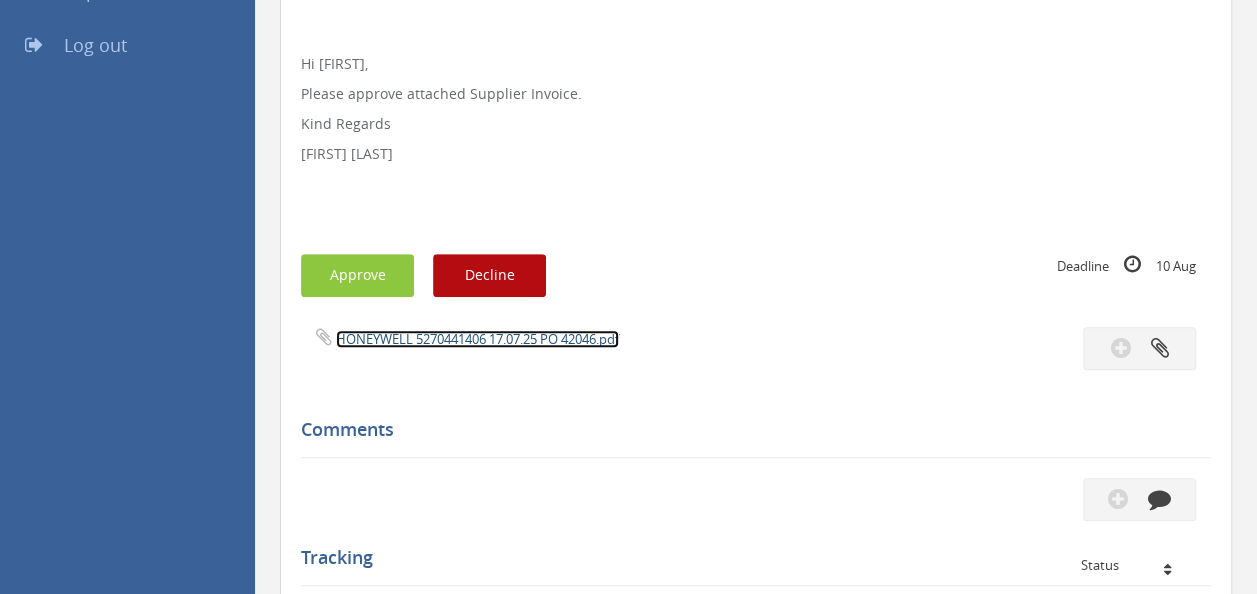 click on "HONEYWELL 5270441406 17.07.25 PO 42046.pdf" at bounding box center (477, 339) 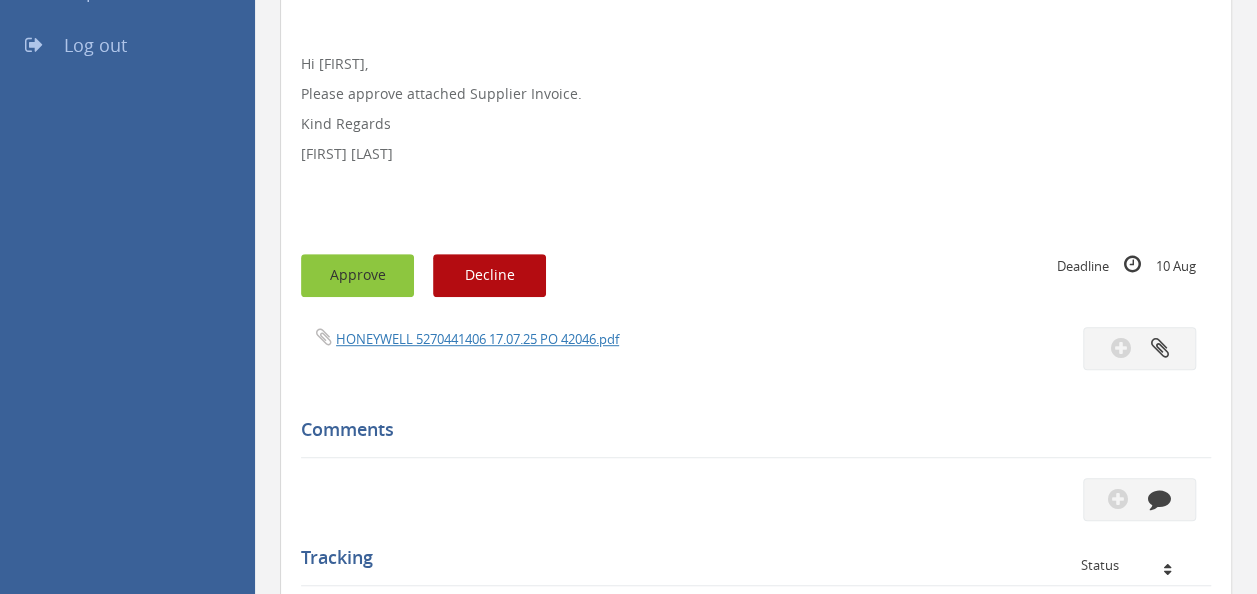 click on "Approve" at bounding box center [357, 275] 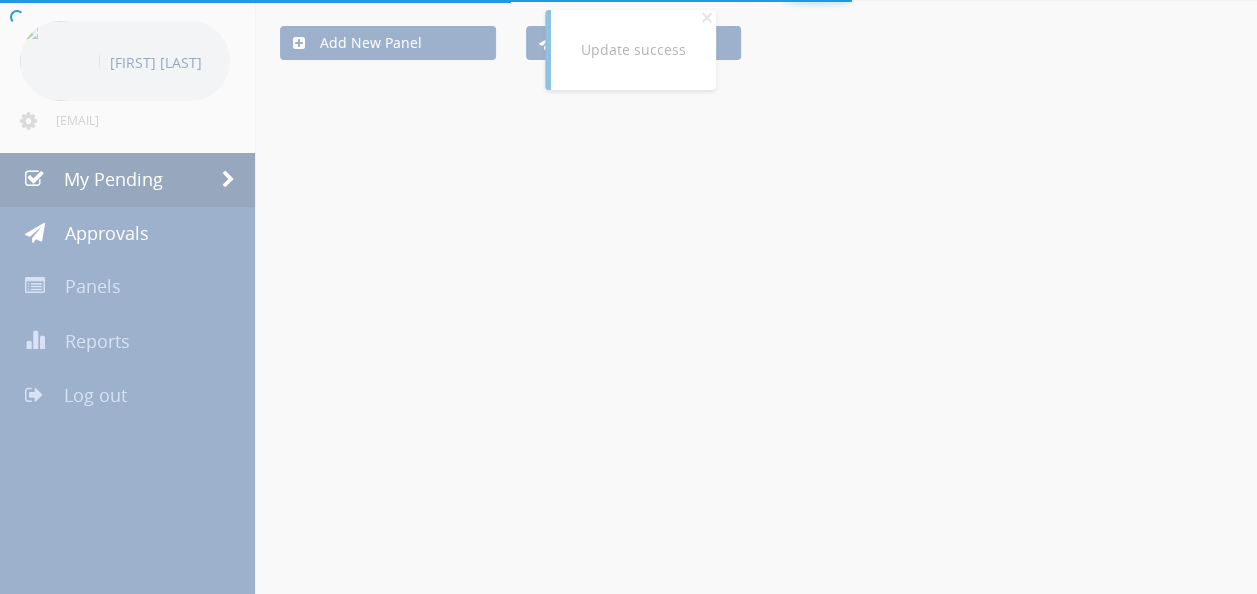 scroll, scrollTop: 430, scrollLeft: 0, axis: vertical 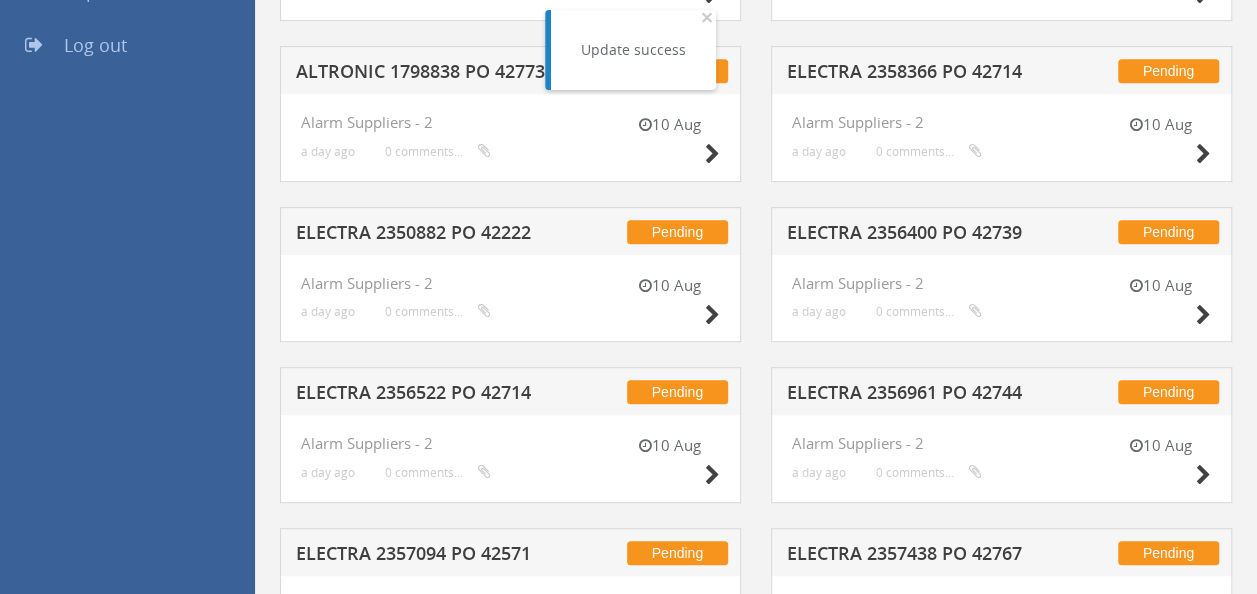 click on "ELECTRA 2356400 PO 42739" at bounding box center [915, 235] 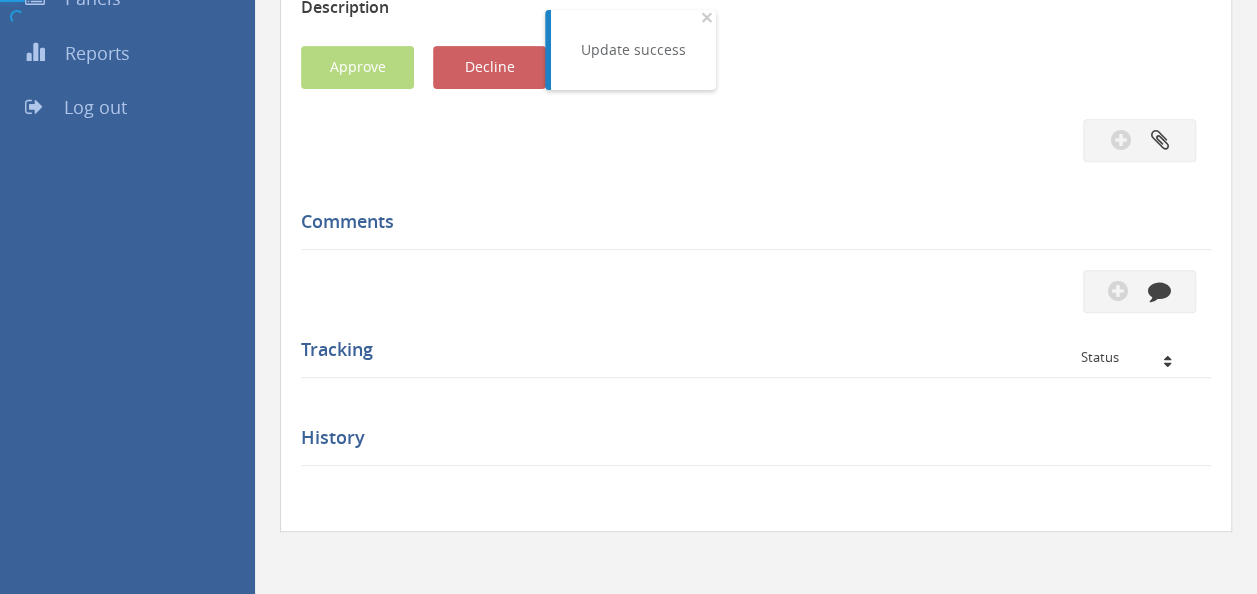 scroll, scrollTop: 430, scrollLeft: 0, axis: vertical 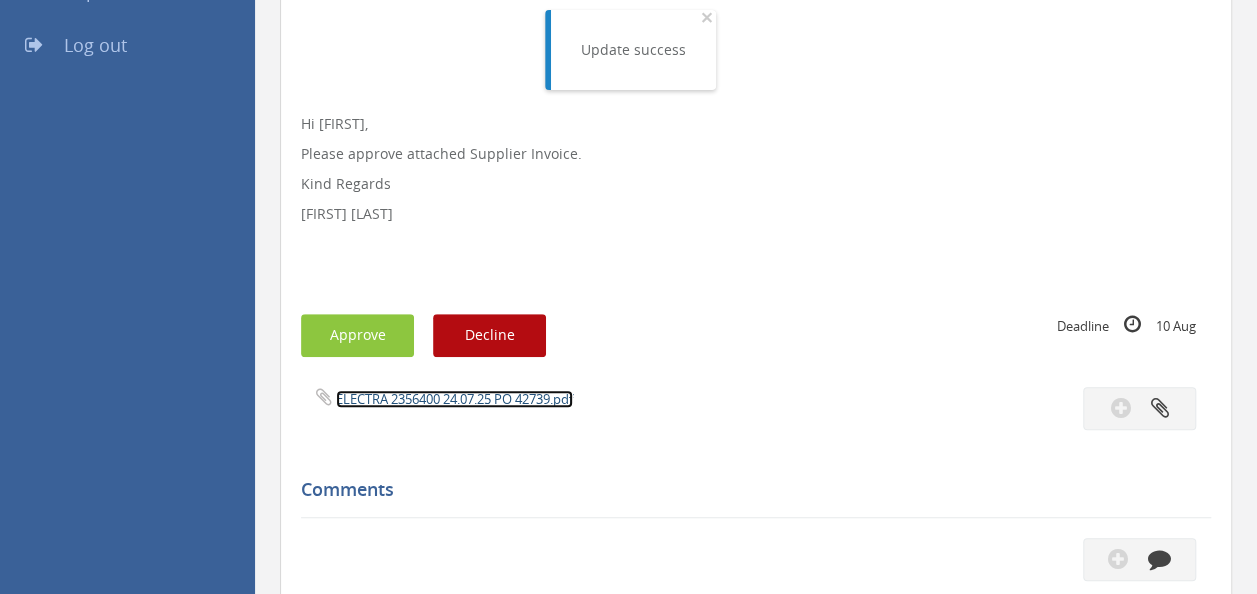 click on "ELECTRA 2356400 24.07.25 PO 42739.pdf" at bounding box center [454, 399] 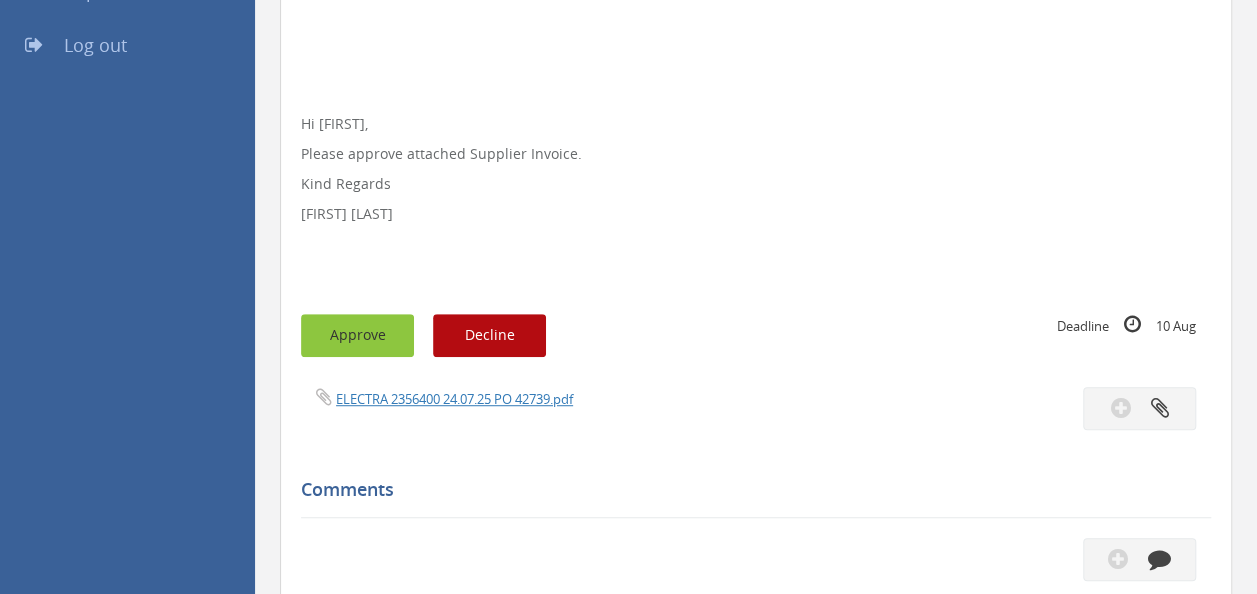 click on "Approve" at bounding box center [357, 335] 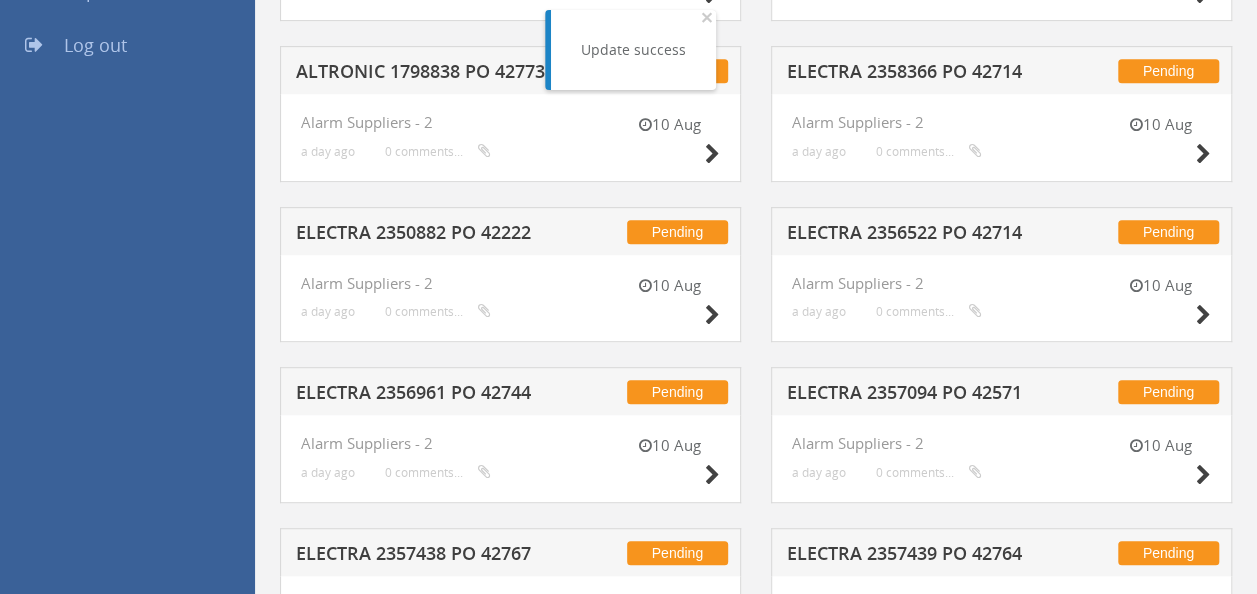 click on "ELECTRA 2350882 PO 42222" at bounding box center [424, 235] 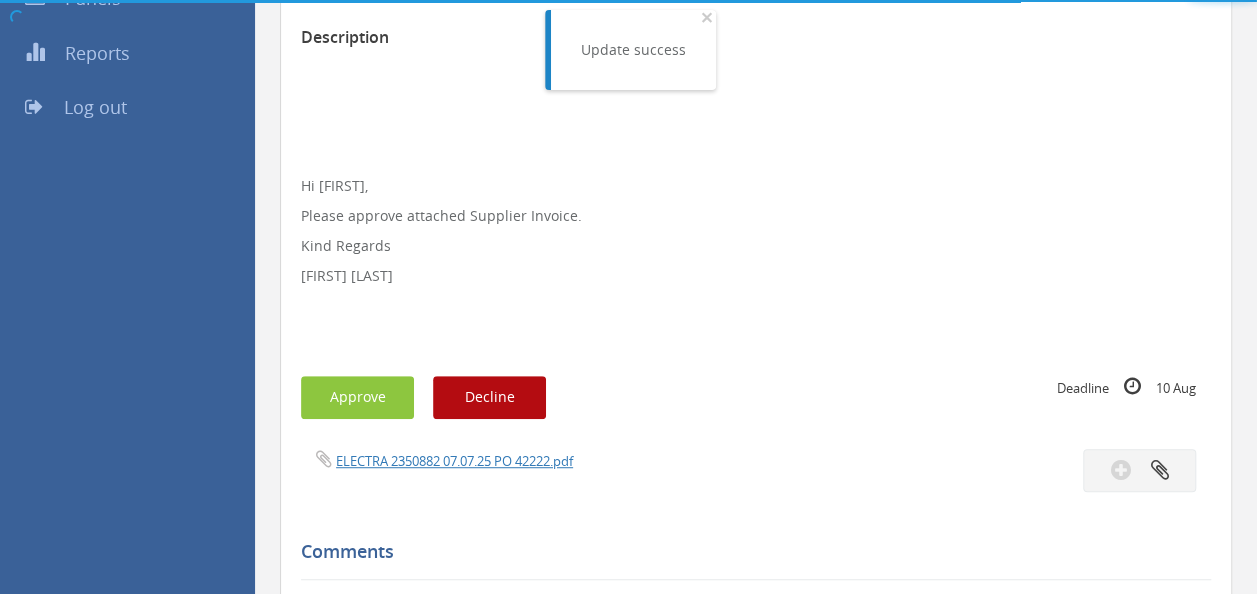 scroll, scrollTop: 430, scrollLeft: 0, axis: vertical 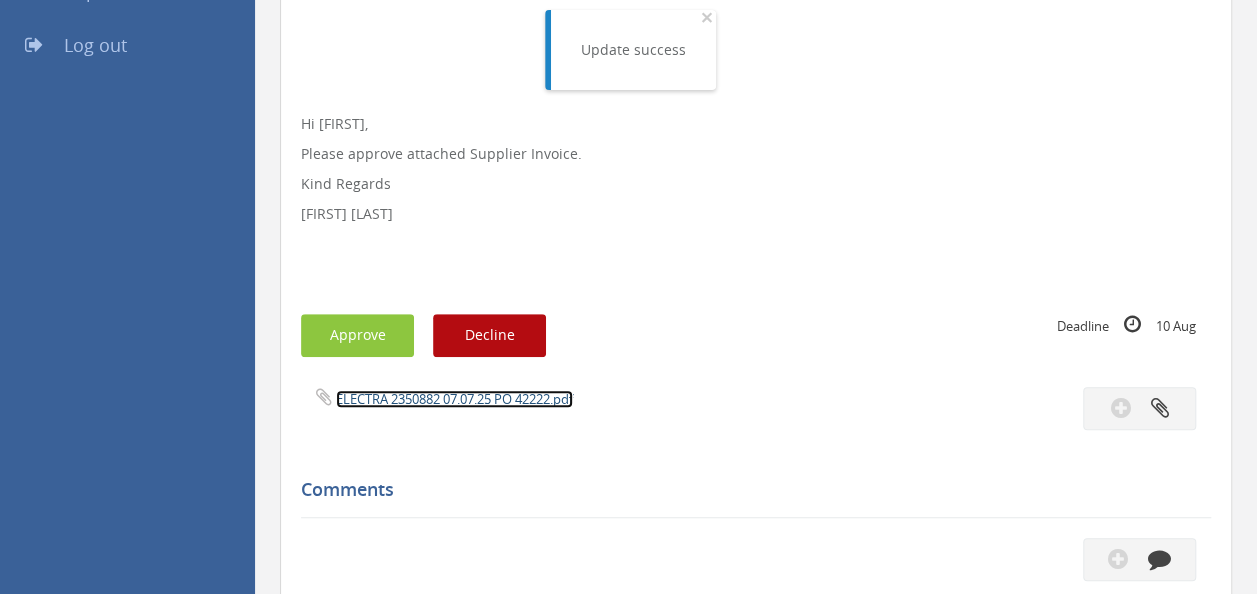 click on "ELECTRA 2350882 07.07.25 PO 42222.pdf" at bounding box center (454, 399) 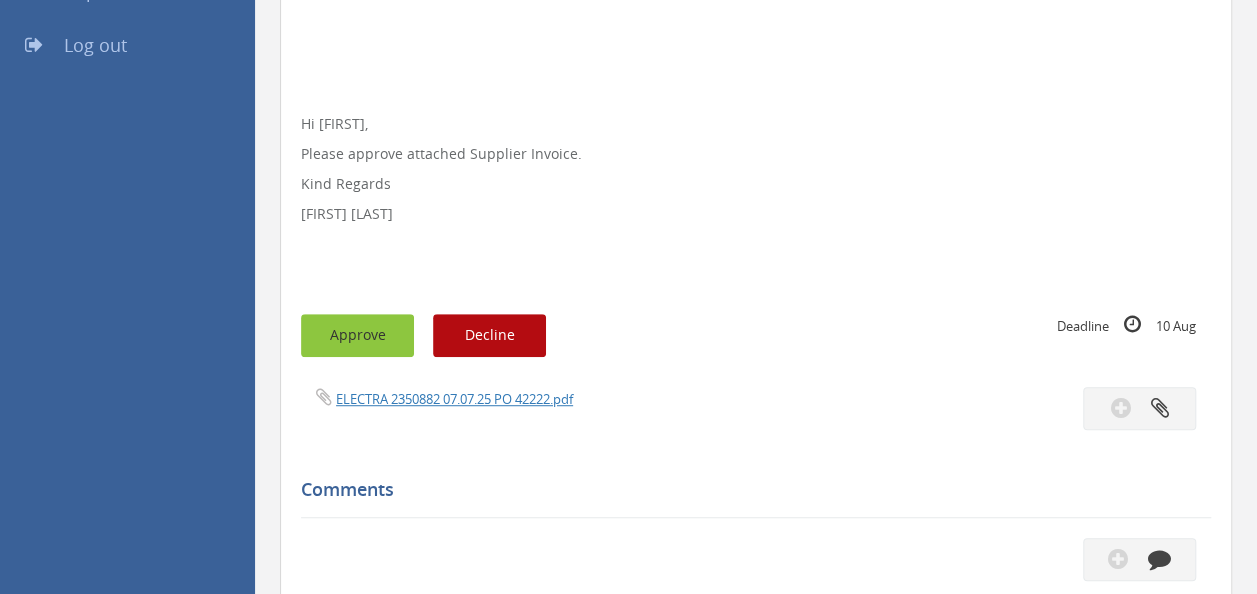click on "Approve" at bounding box center [357, 335] 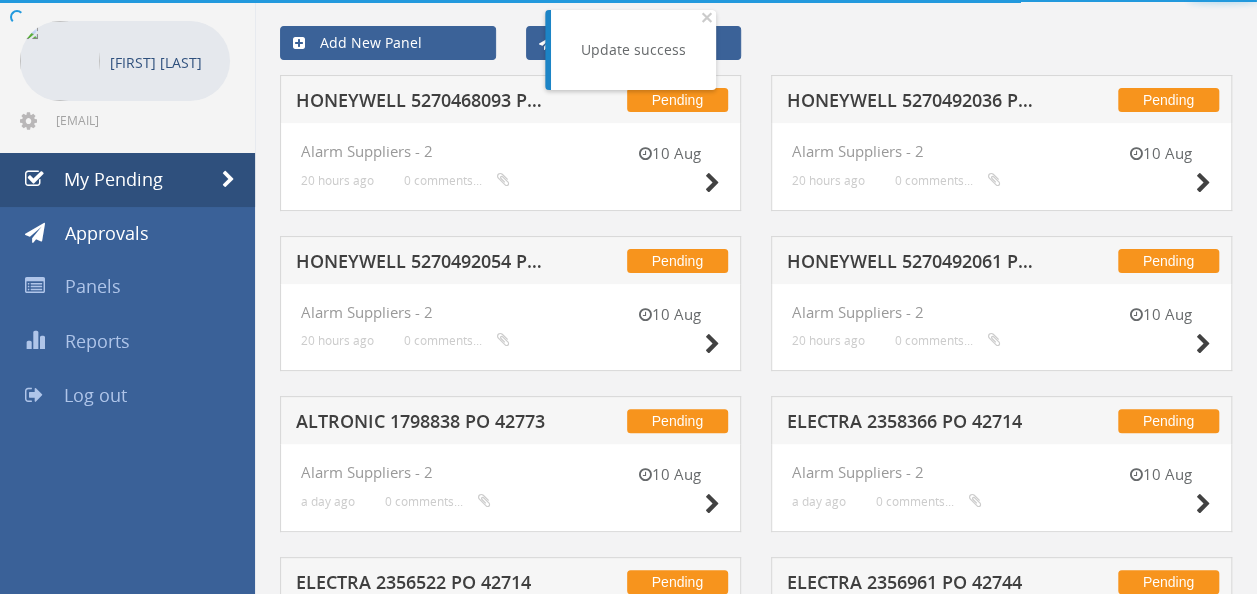 scroll, scrollTop: 430, scrollLeft: 0, axis: vertical 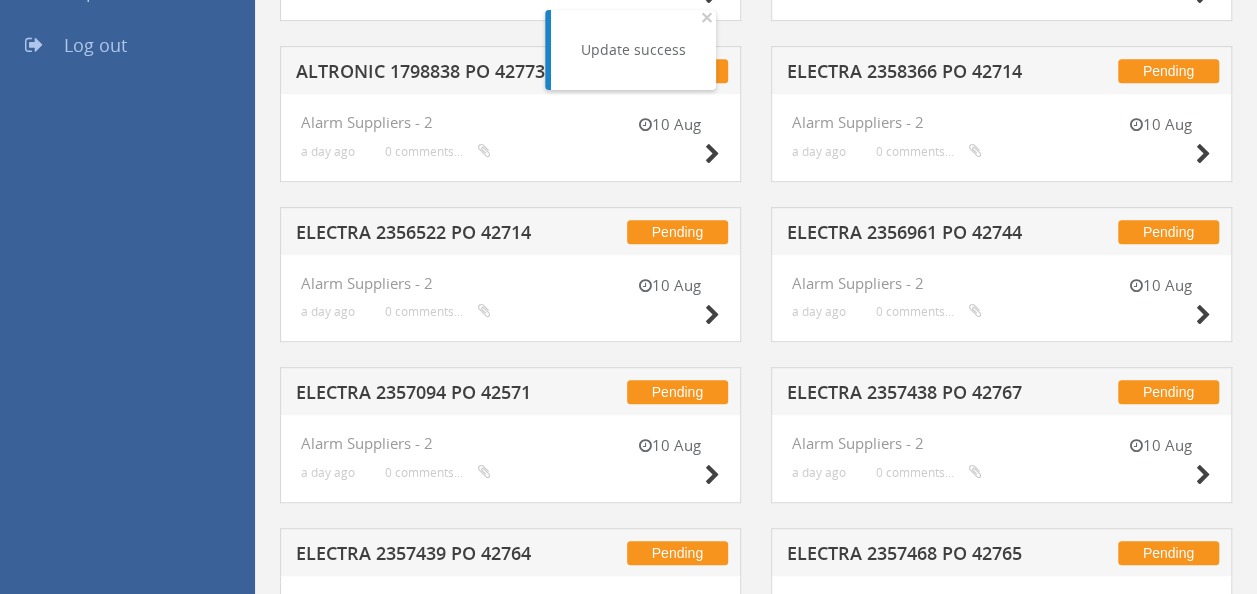 click on "ELECTRA 2357438 PO 42767" at bounding box center (915, 395) 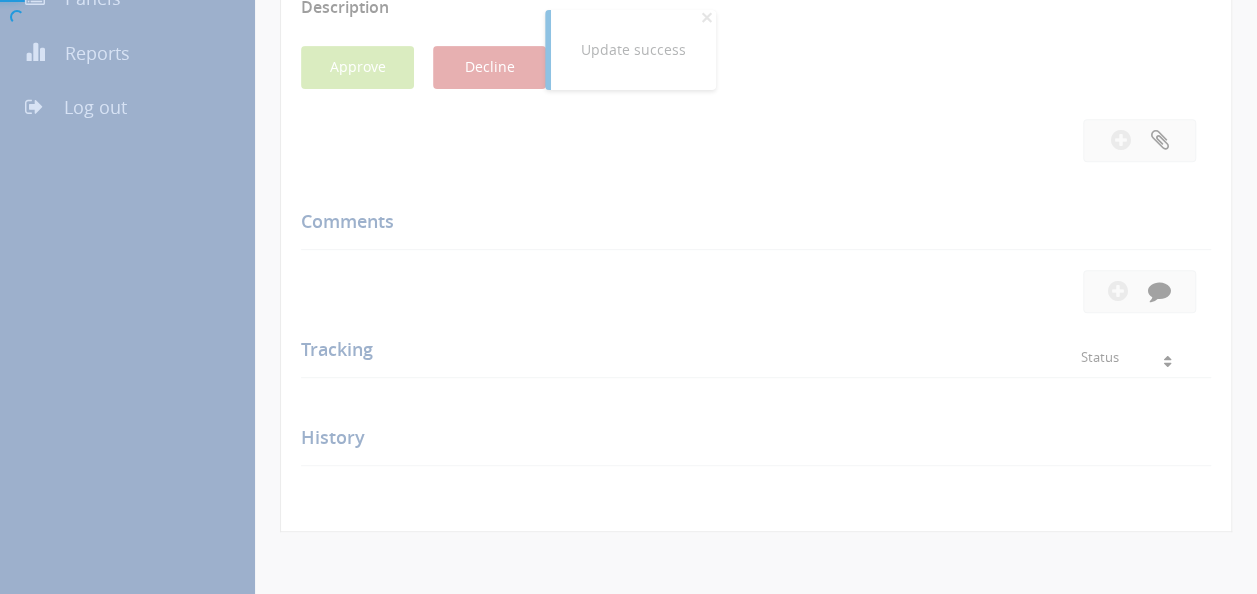 scroll, scrollTop: 430, scrollLeft: 0, axis: vertical 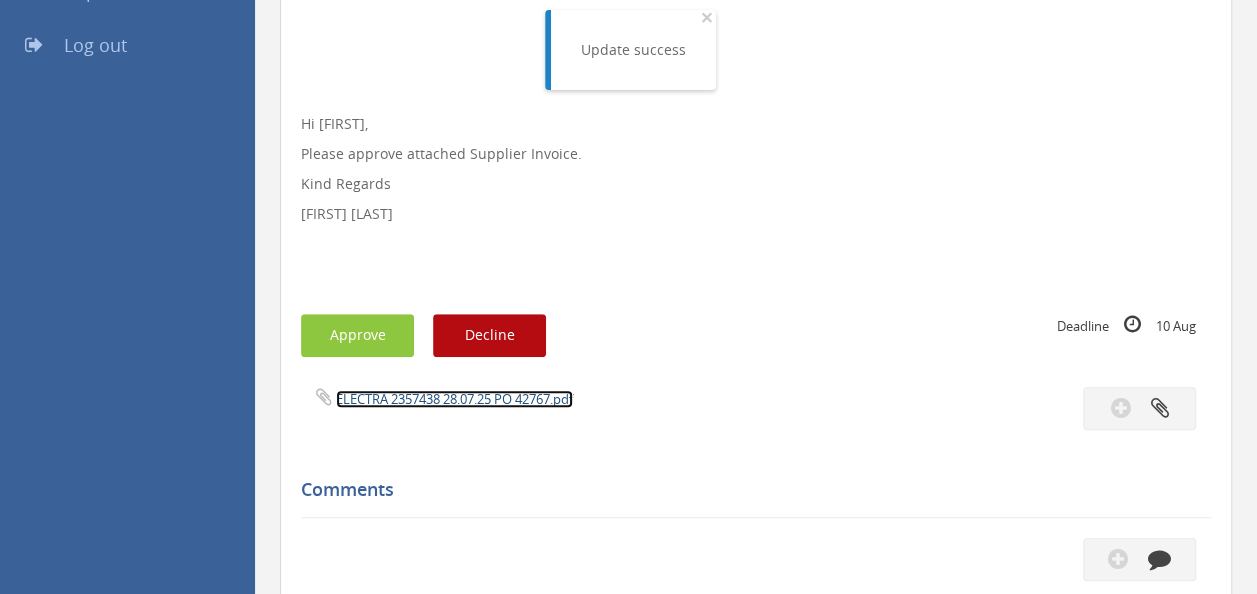 click on "ELECTRA 2357438 28.07.25 PO 42767.pdf" at bounding box center (454, 399) 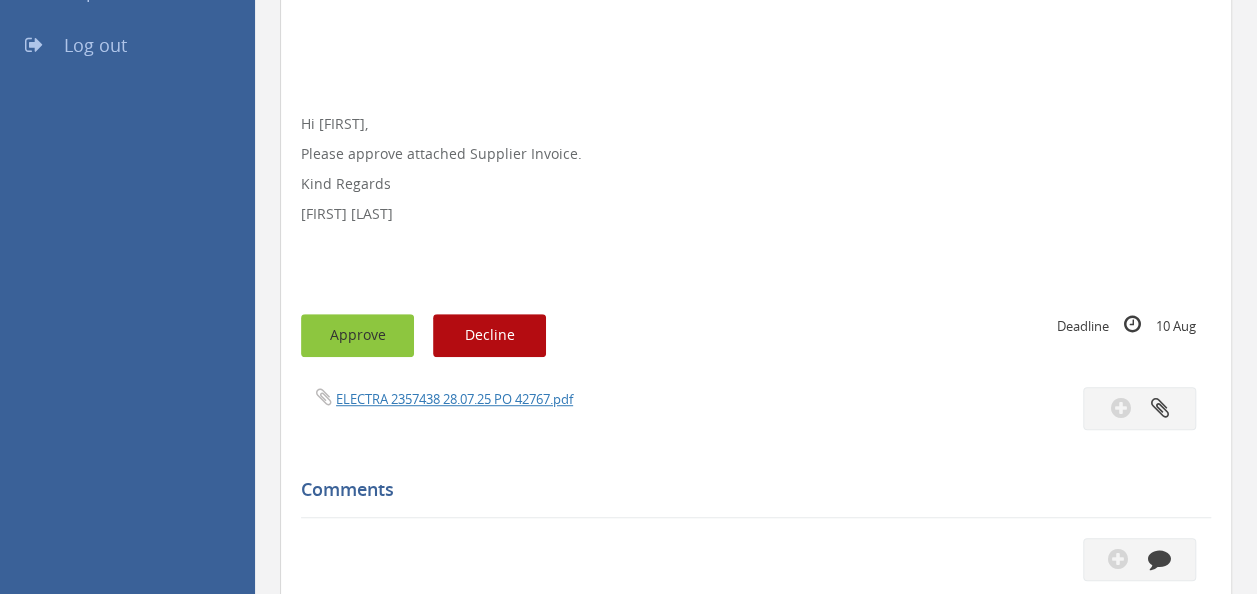 click on "Approve" at bounding box center (357, 335) 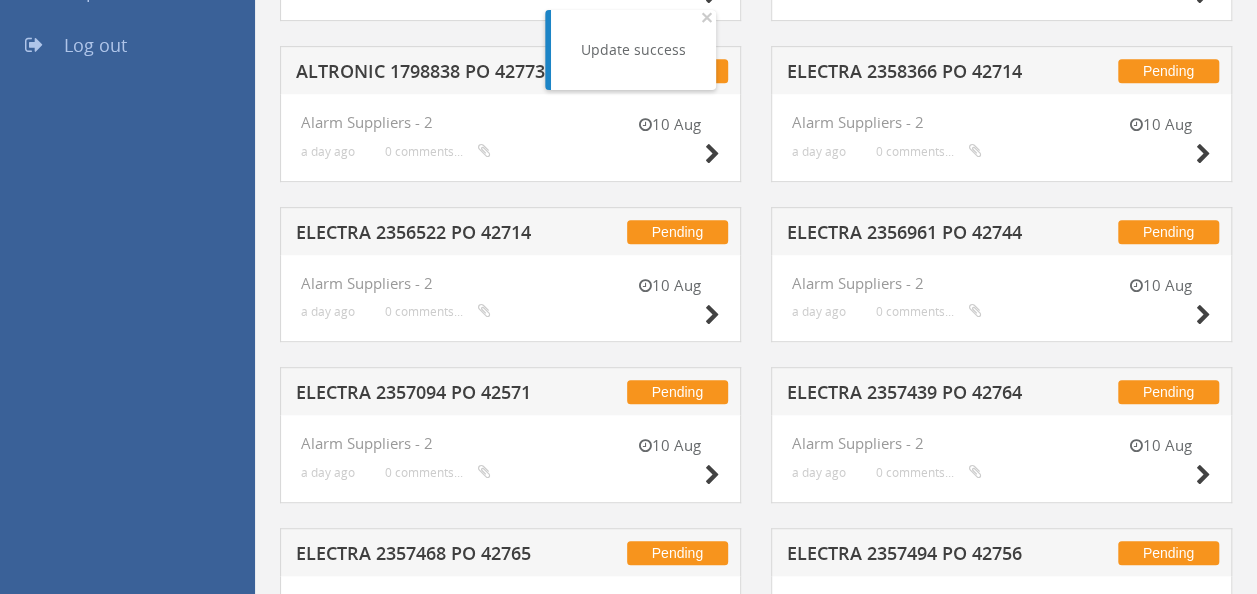 click on "ELECTRA 2357439 PO 42764" at bounding box center [915, 395] 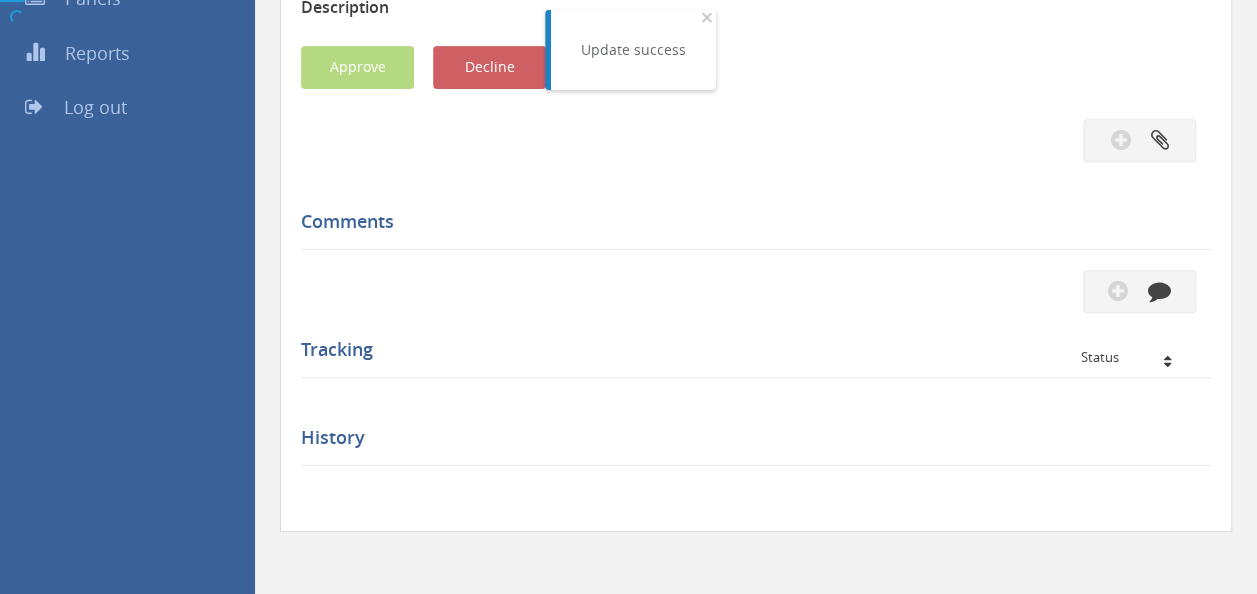scroll, scrollTop: 430, scrollLeft: 0, axis: vertical 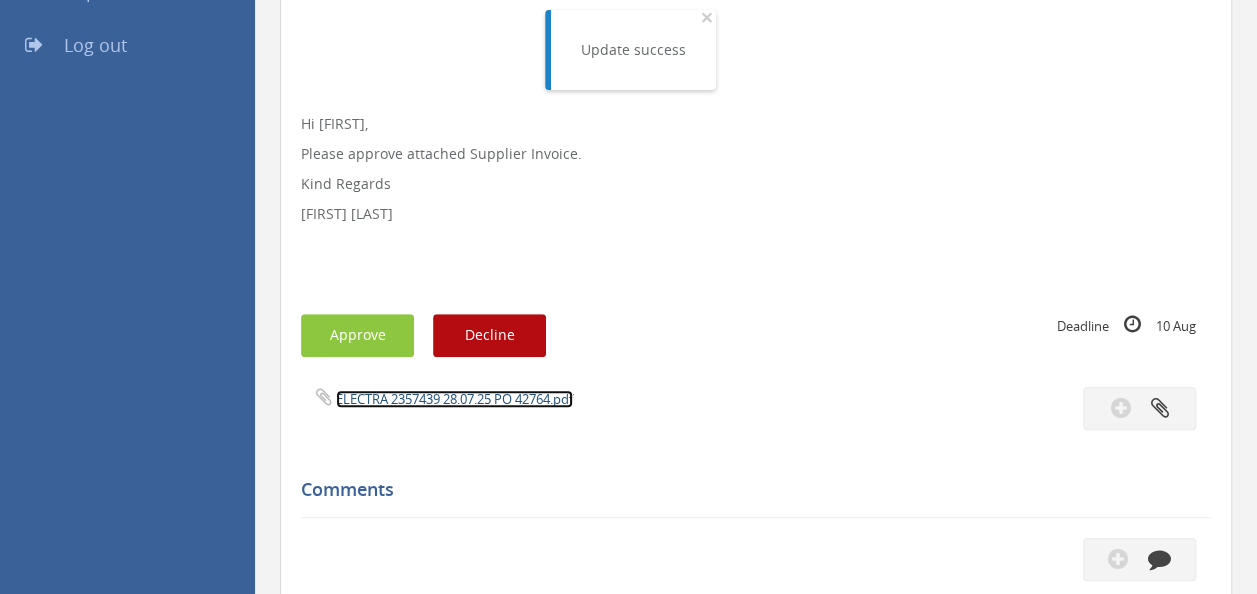 click on "ELECTRA 2357439 28.07.25 PO 42764.pdf" at bounding box center (454, 399) 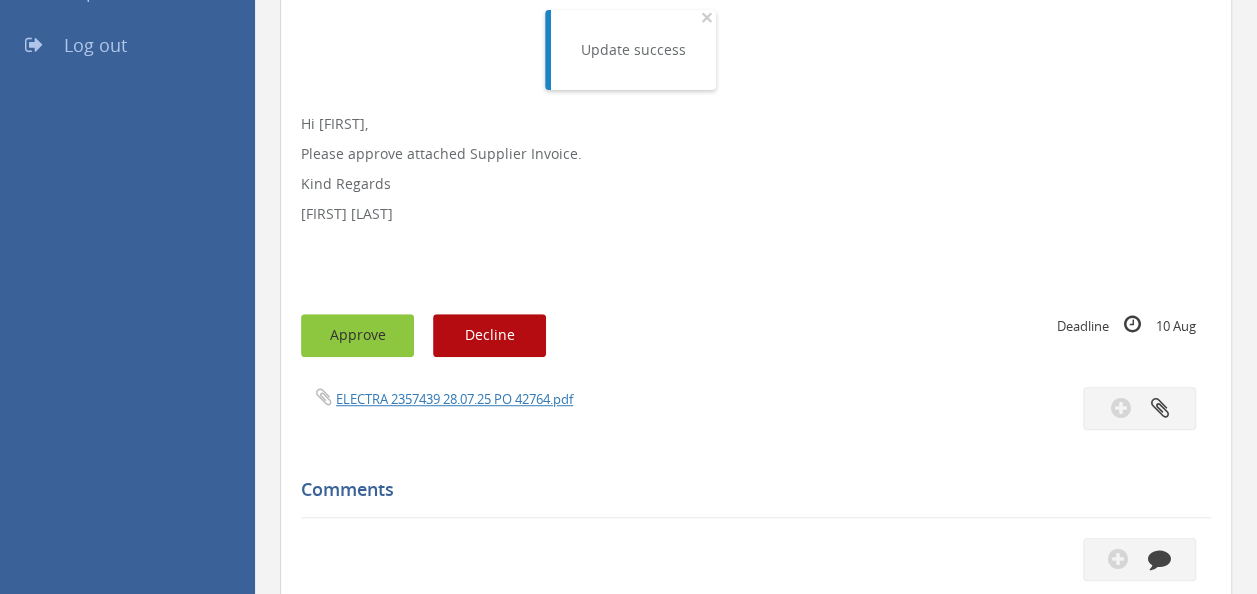 click on "Approve" at bounding box center (357, 335) 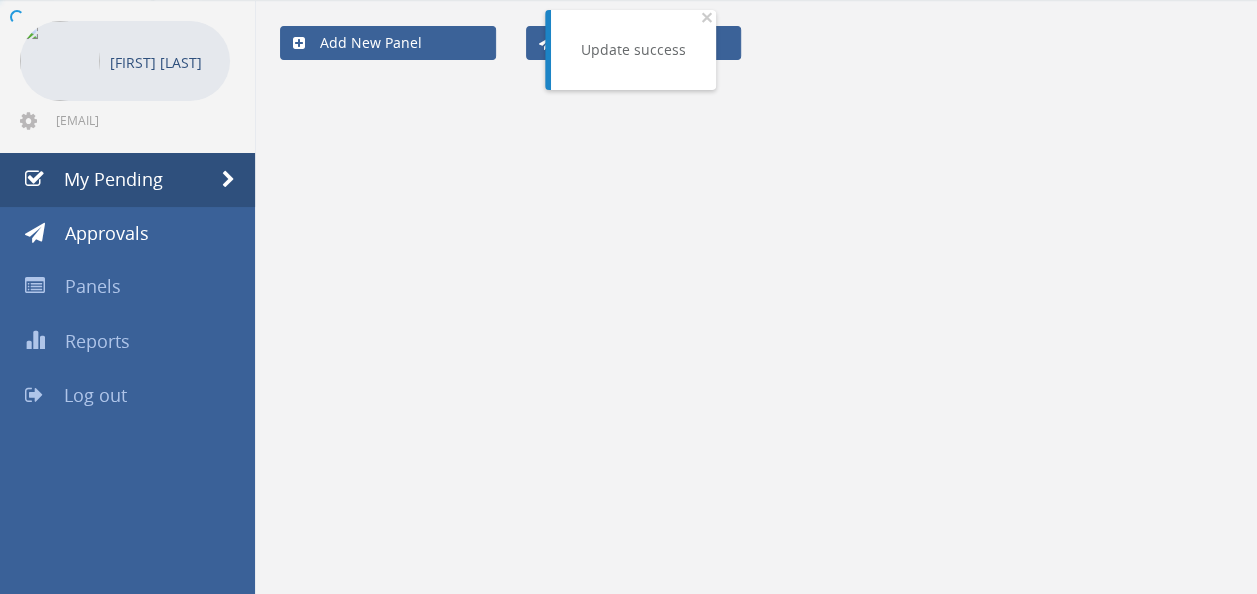 scroll, scrollTop: 430, scrollLeft: 0, axis: vertical 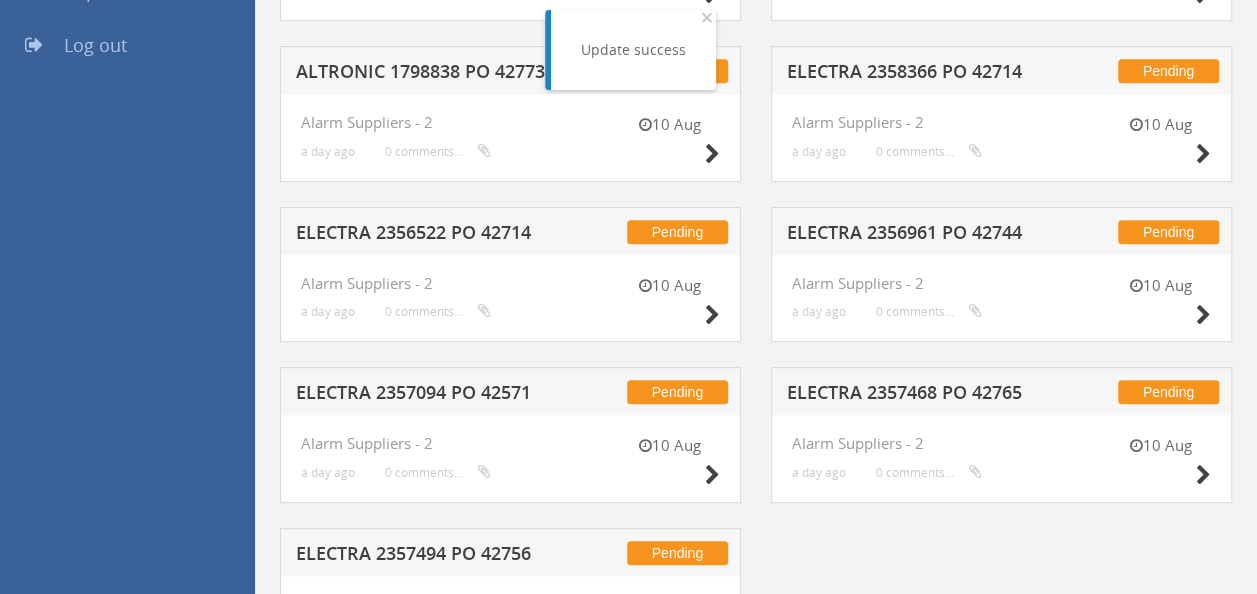 click on "ELECTRA 2357468 PO 42765" at bounding box center [915, 395] 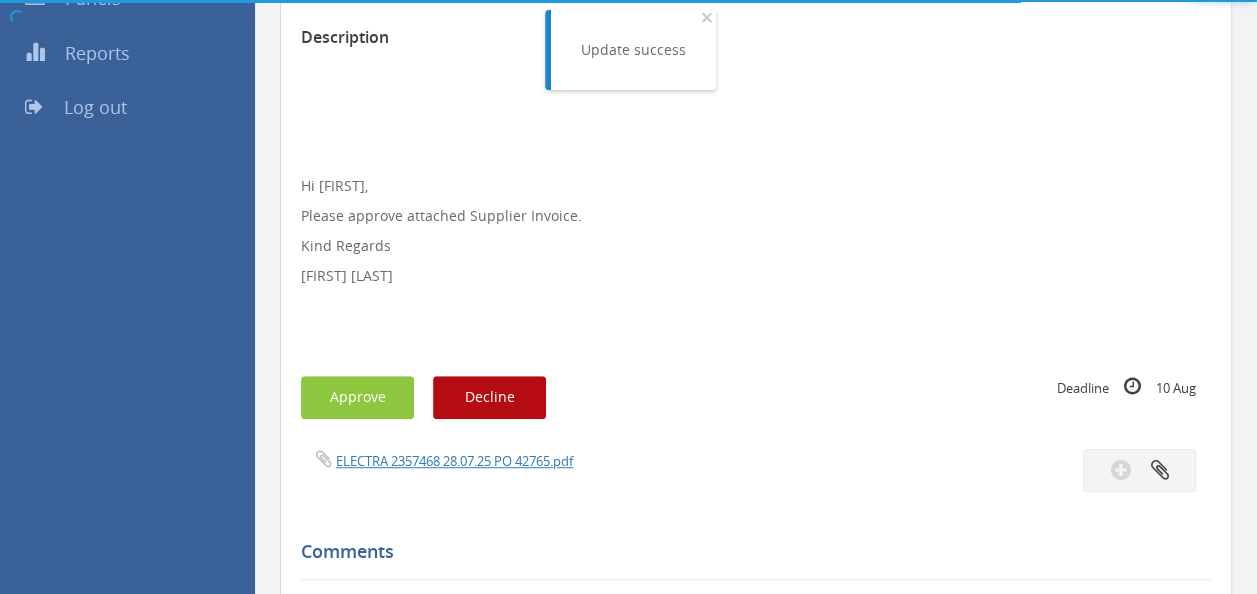 scroll, scrollTop: 430, scrollLeft: 0, axis: vertical 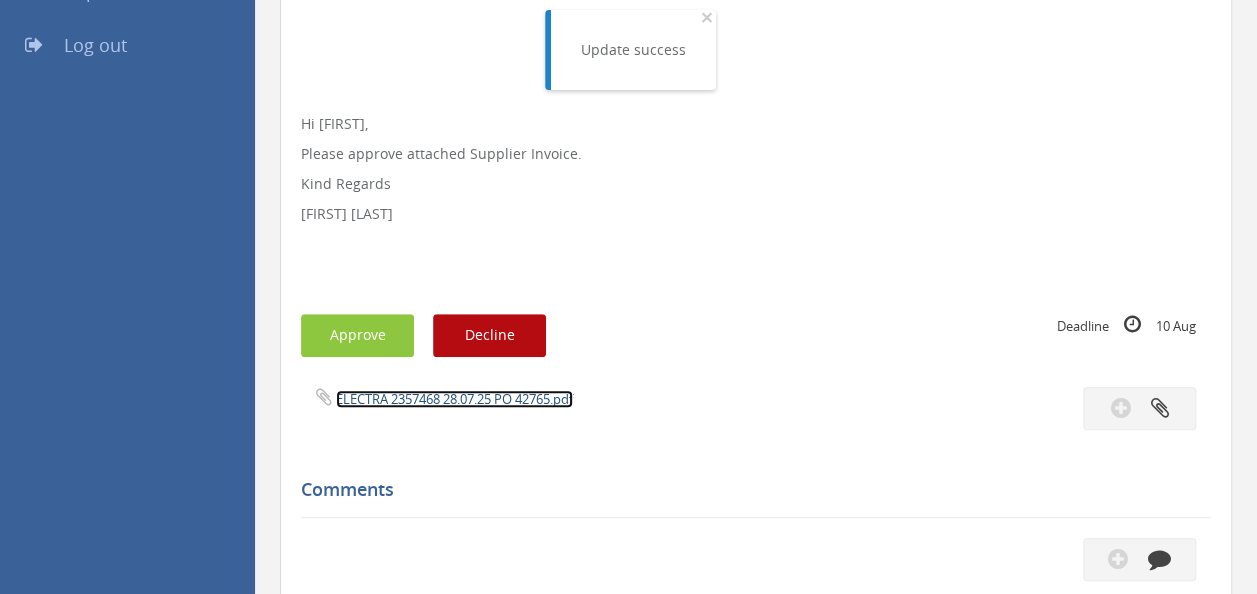 click on "ELECTRA 2357468 28.07.25 PO 42765.pdf" at bounding box center (454, 399) 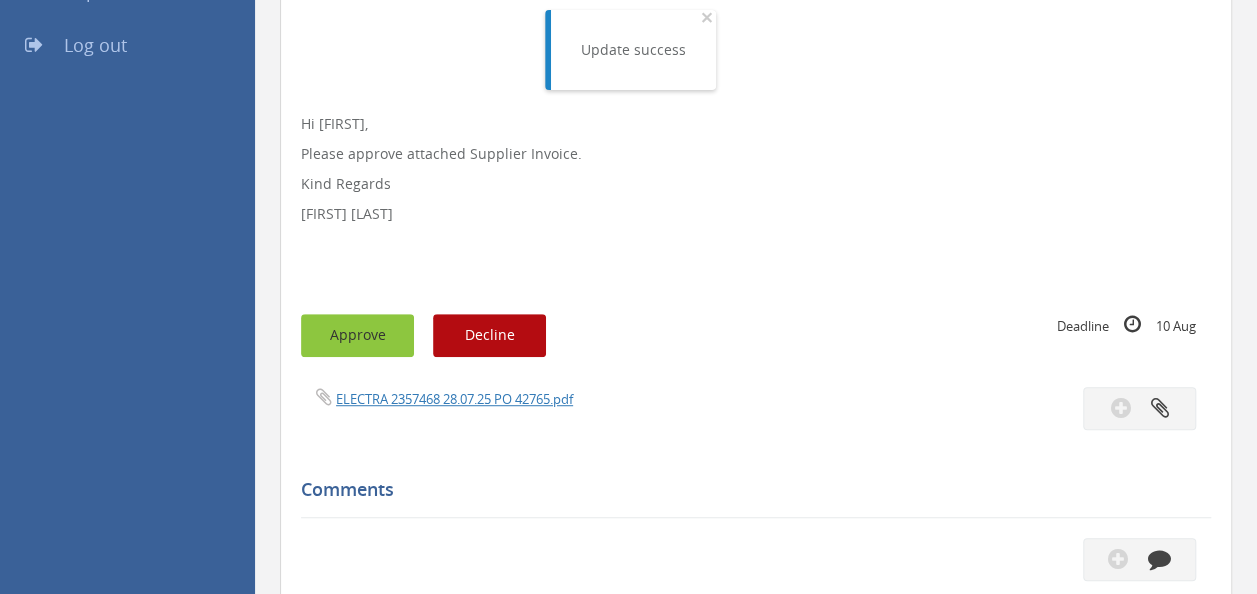 click on "Approve" at bounding box center [357, 335] 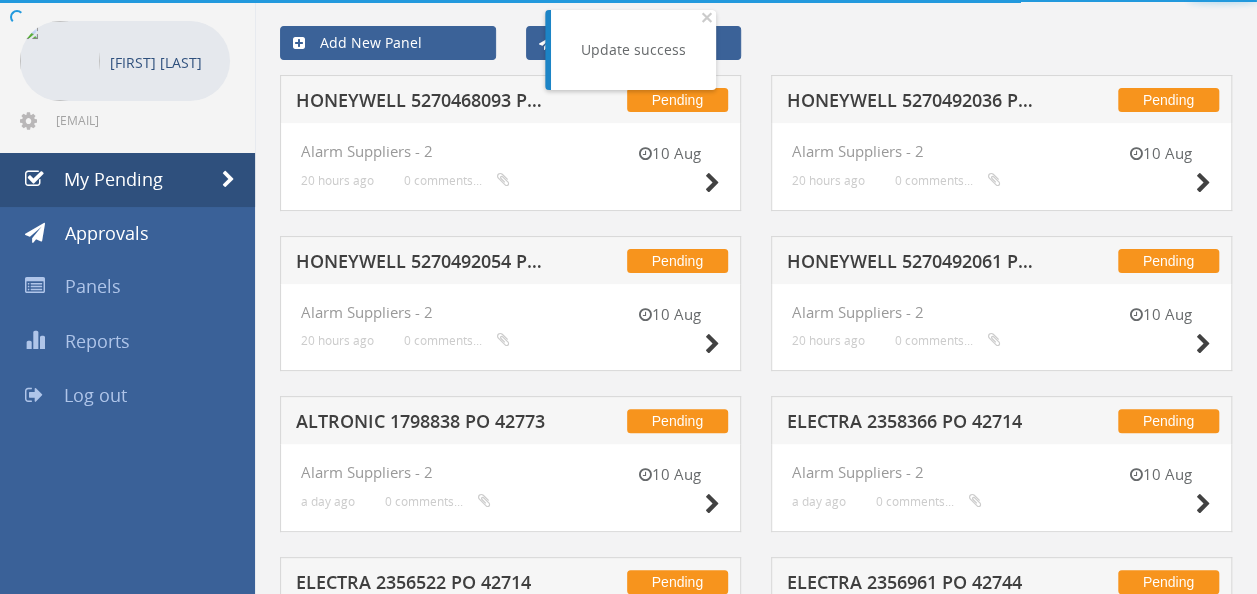 scroll, scrollTop: 400, scrollLeft: 0, axis: vertical 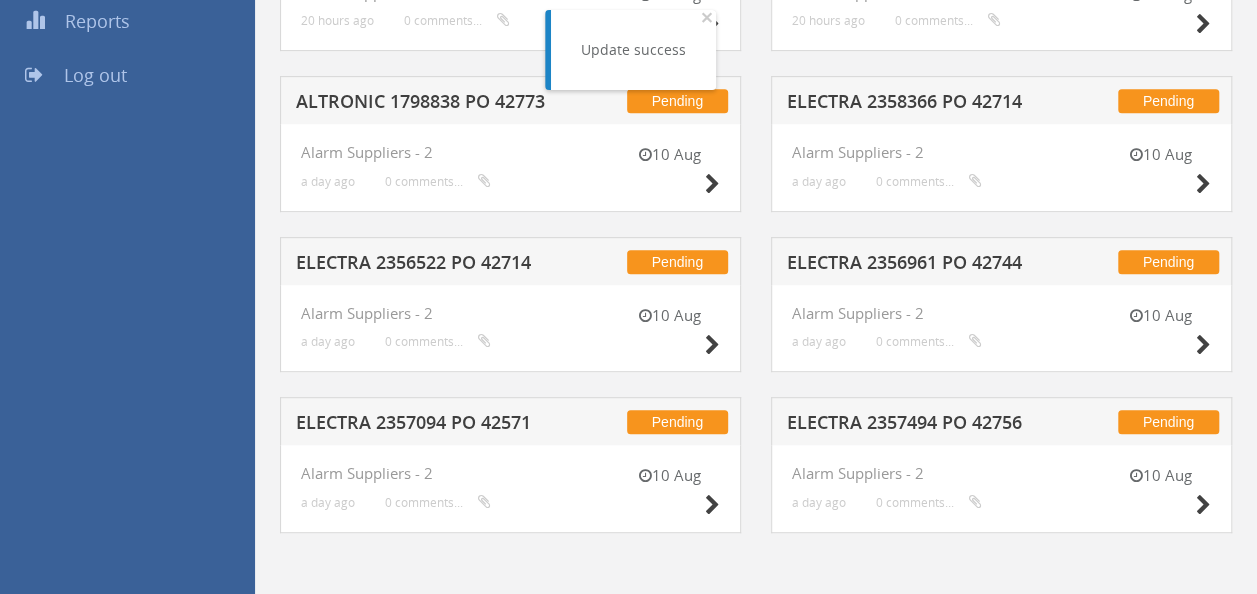 click on "Pending
ELECTRA 2356522 PO 42714" at bounding box center (510, 261) 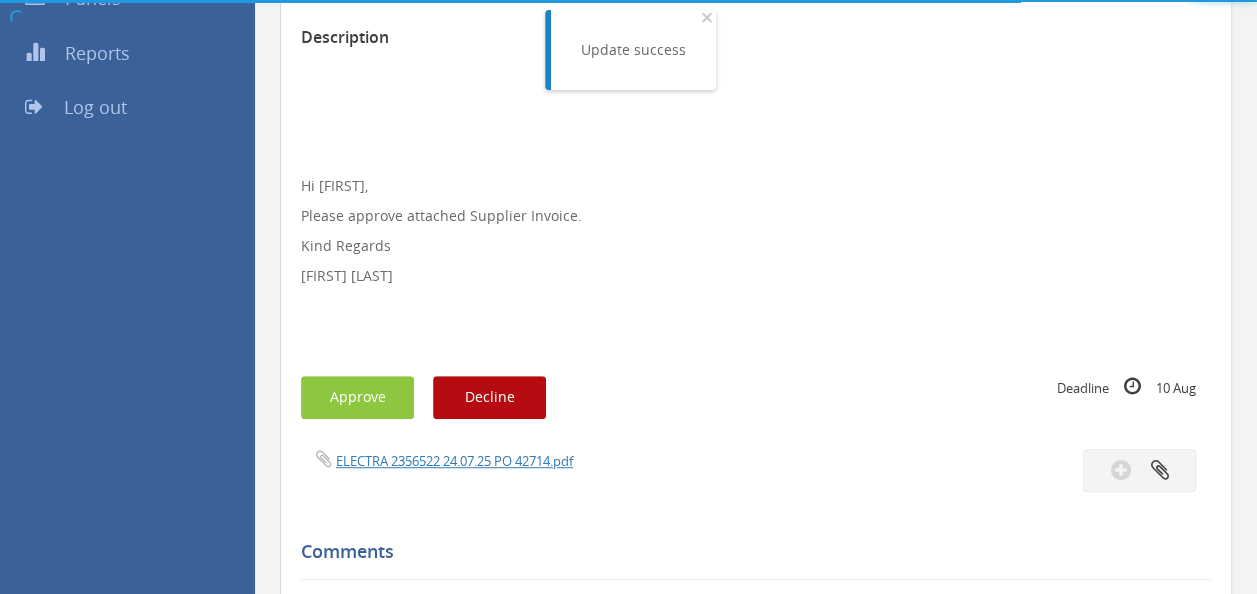 scroll, scrollTop: 430, scrollLeft: 0, axis: vertical 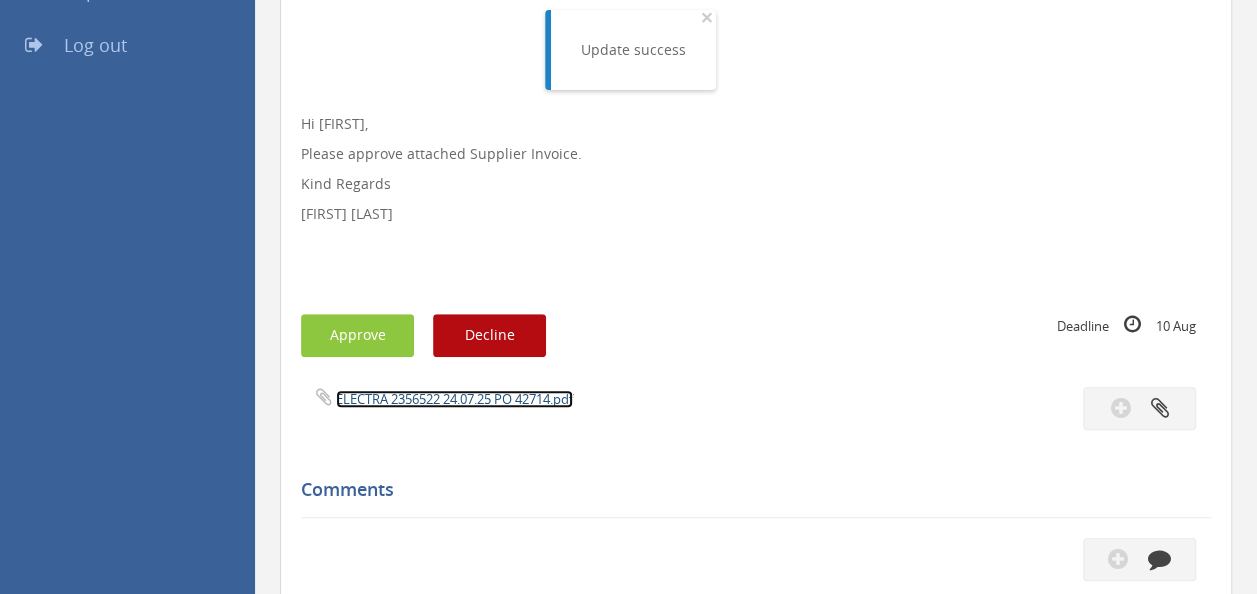 click on "ELECTRA 2356522 24.07.25 PO 42714.pdf" at bounding box center [454, 399] 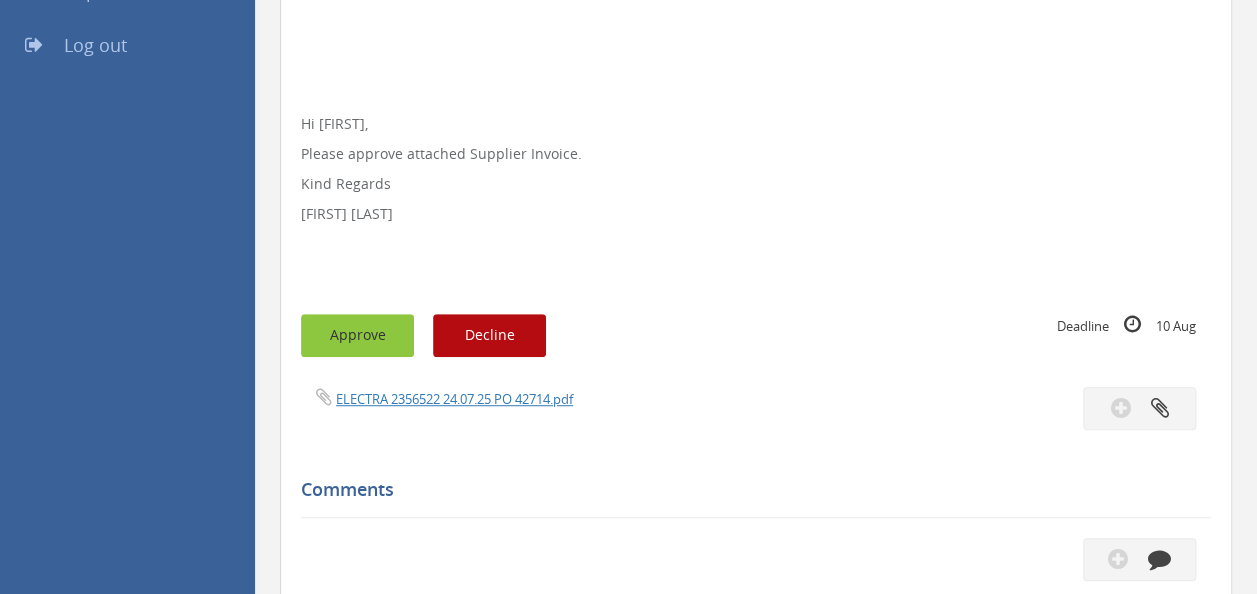 click on "Approve" at bounding box center (357, 335) 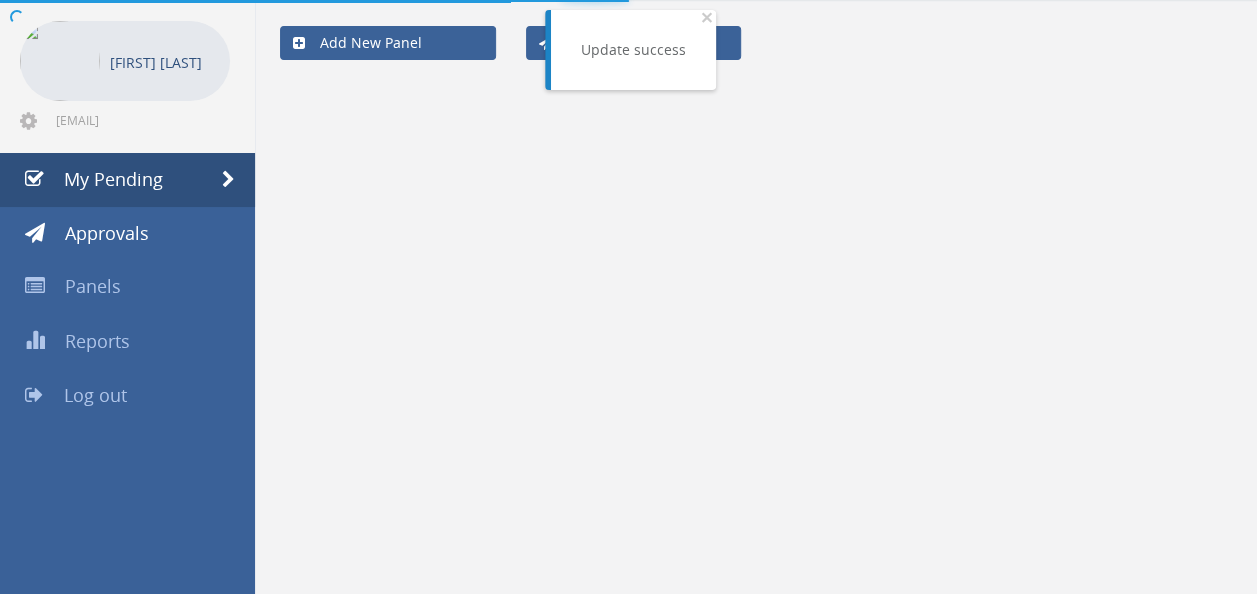 scroll, scrollTop: 400, scrollLeft: 0, axis: vertical 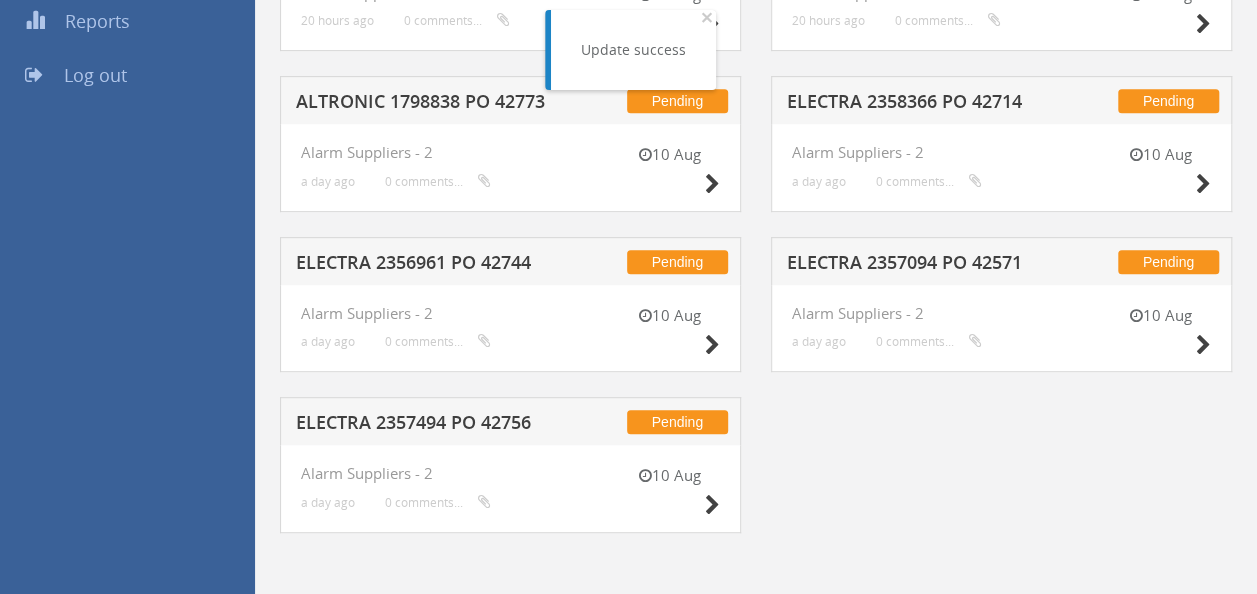 click on "Pending
ELECTRA 2356961 PO 42744" at bounding box center [510, 261] 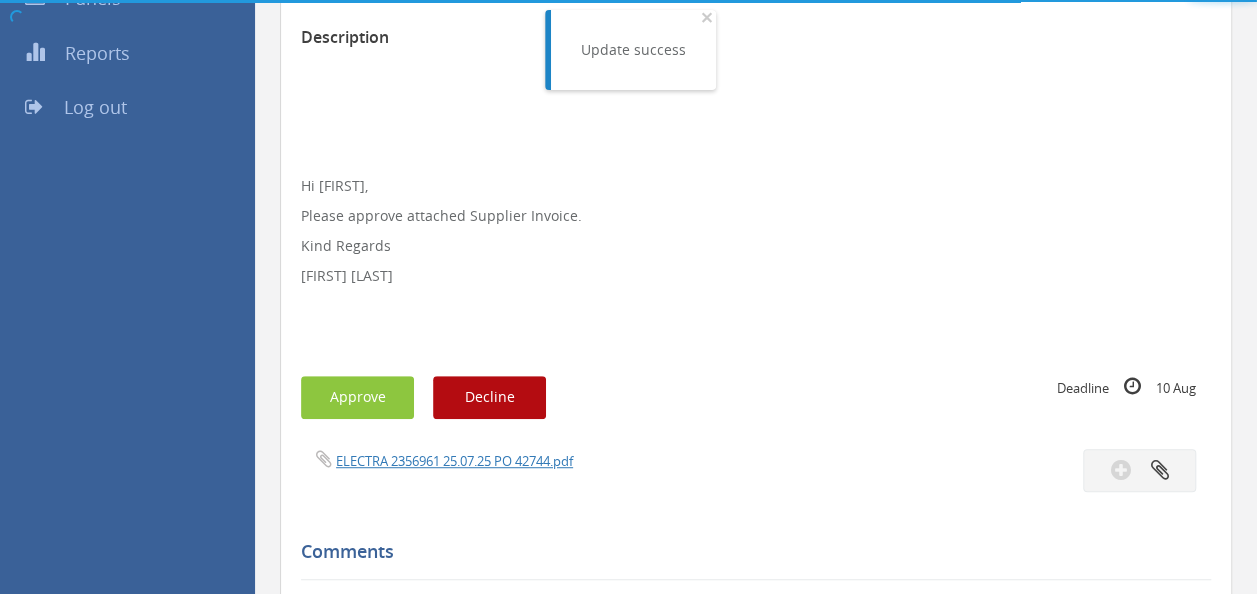 scroll, scrollTop: 430, scrollLeft: 0, axis: vertical 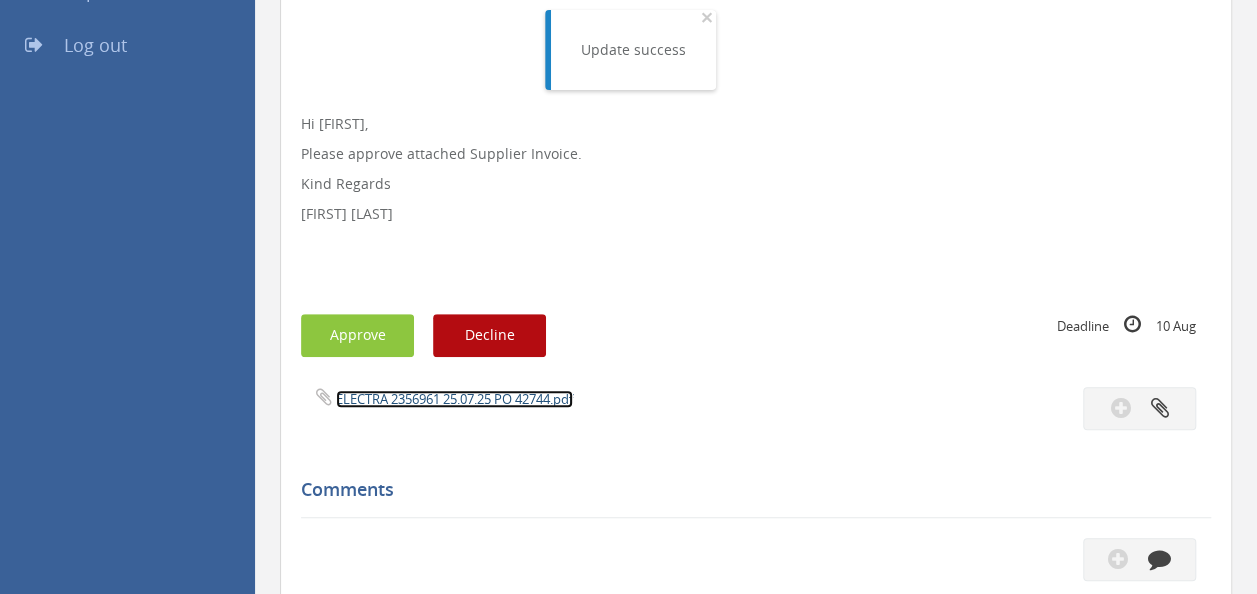 click on "ELECTRA 2356961 25.07.25 PO 42744.pdf" at bounding box center [454, 399] 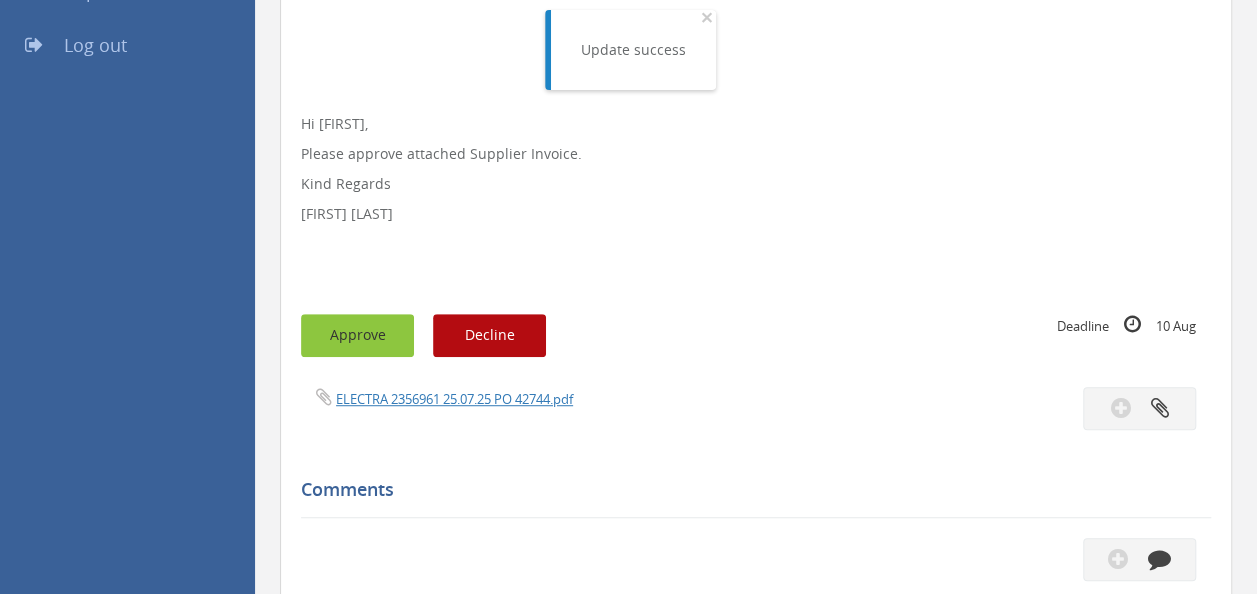 click on "Approve" at bounding box center (357, 335) 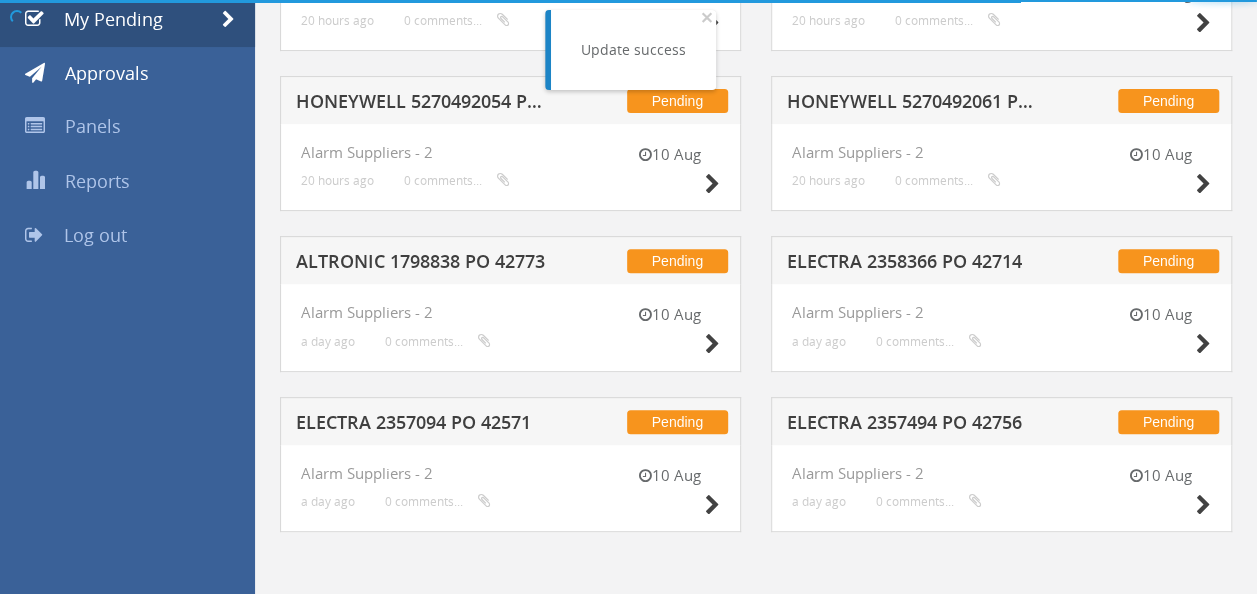 click on "HONEYWELL 5270492054 PO 42401" at bounding box center (424, 104) 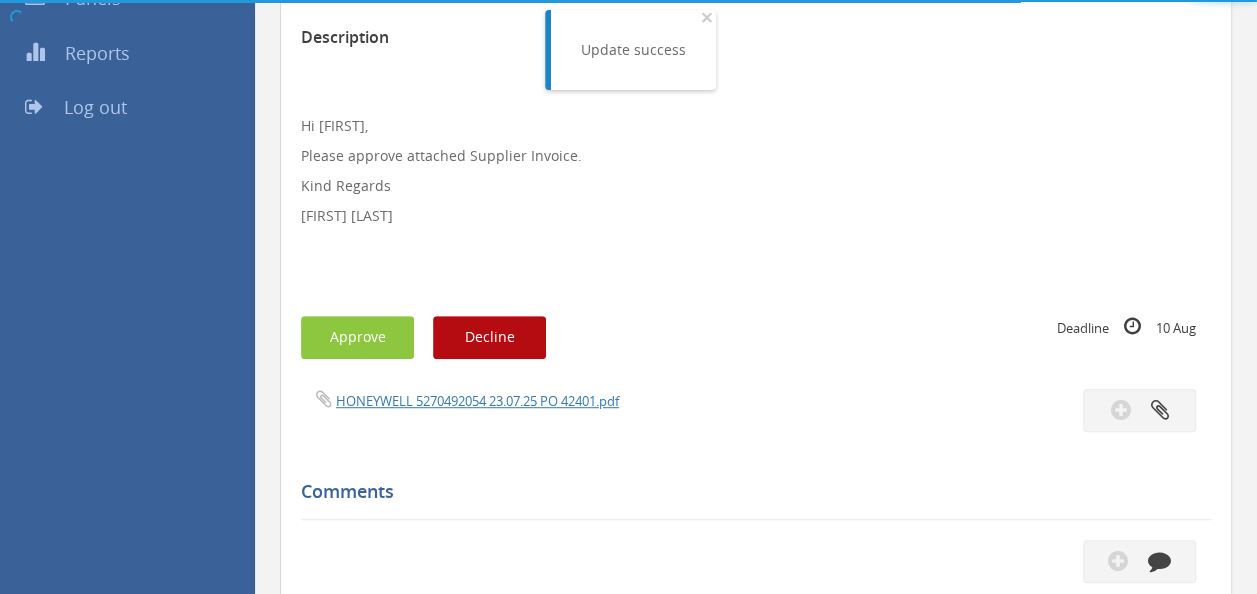 scroll, scrollTop: 430, scrollLeft: 0, axis: vertical 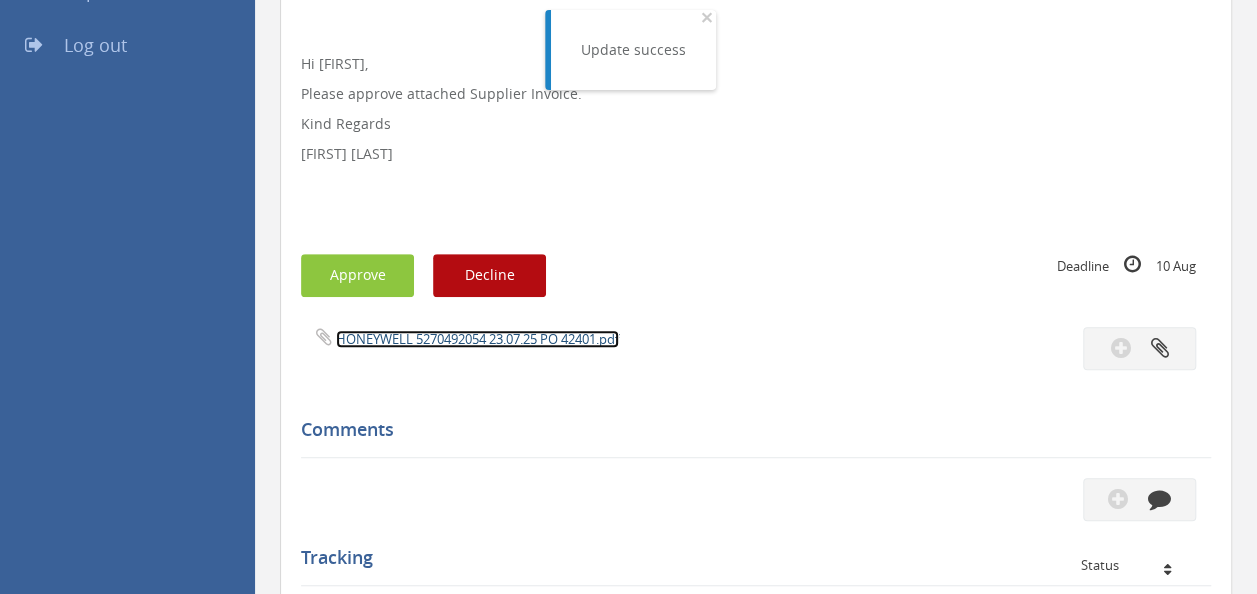click on "HONEYWELL 5270492054 23.07.25 PO 42401.pdf" at bounding box center (477, 339) 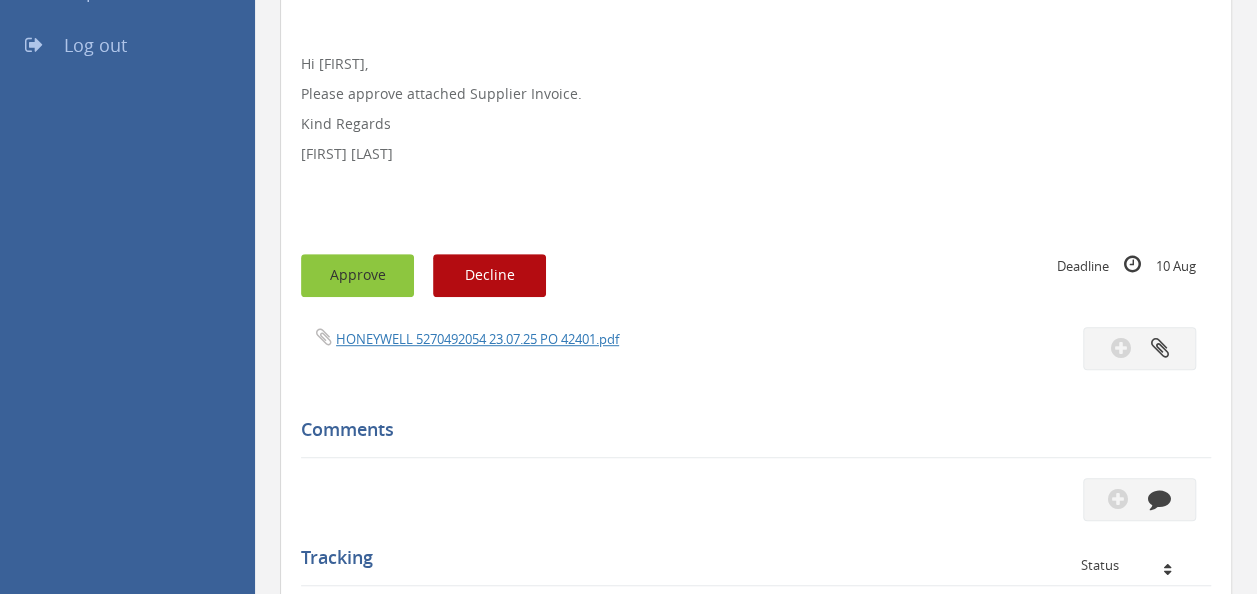 click on "Approve" at bounding box center [357, 275] 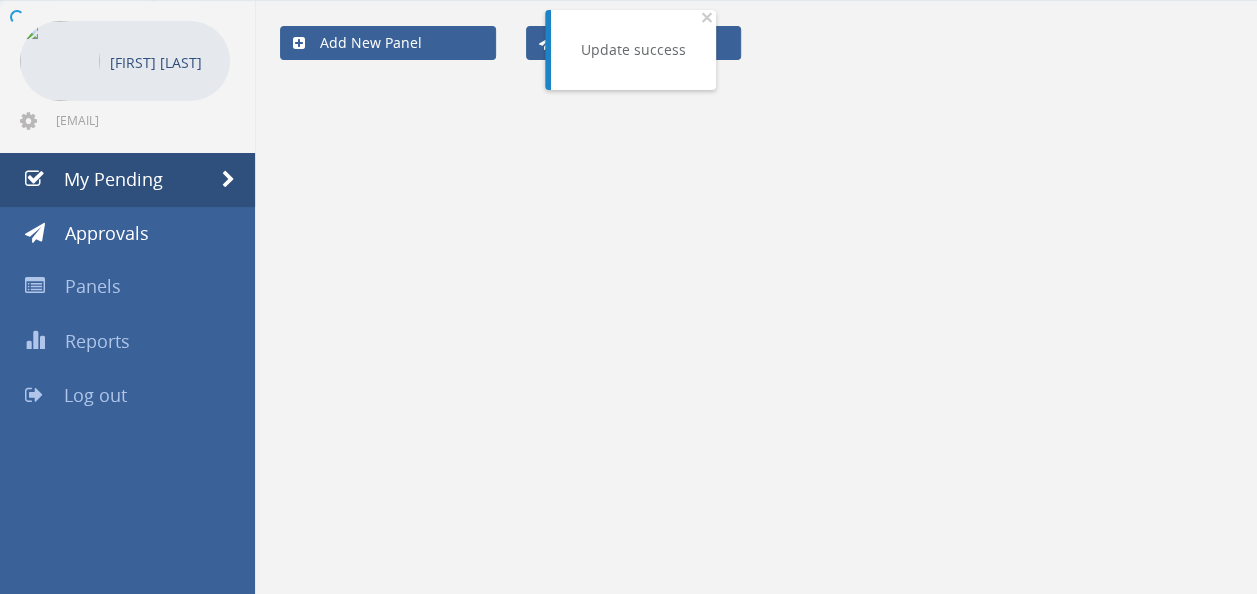 scroll, scrollTop: 240, scrollLeft: 0, axis: vertical 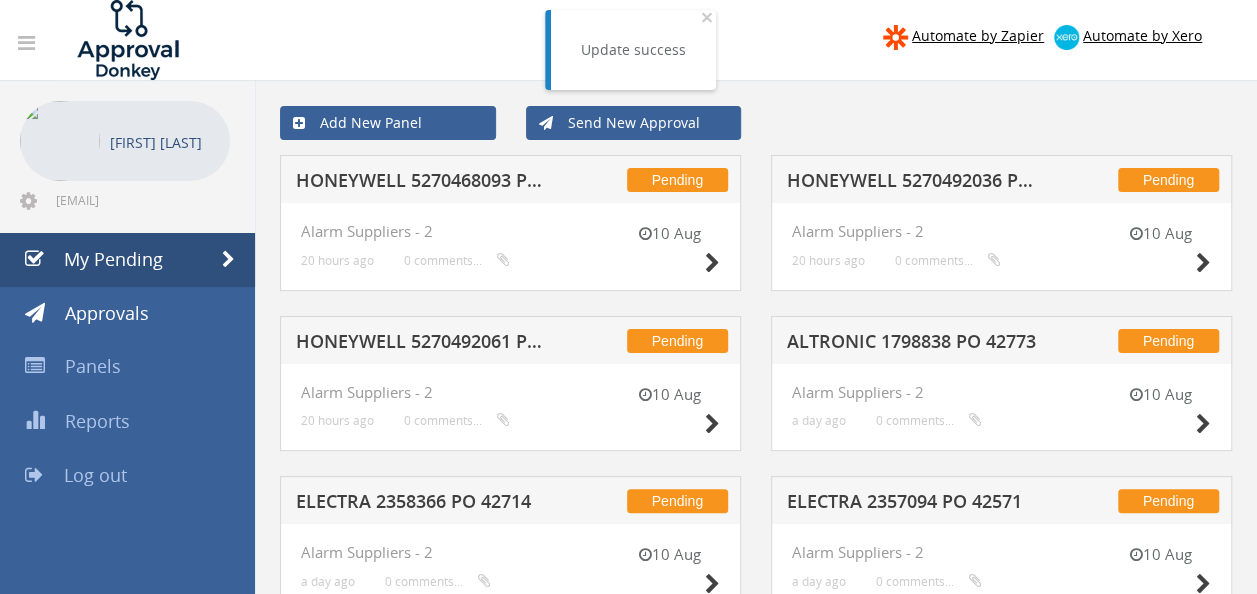 click on "HONEYWELL 5270492036 PO 41608" at bounding box center [915, 183] 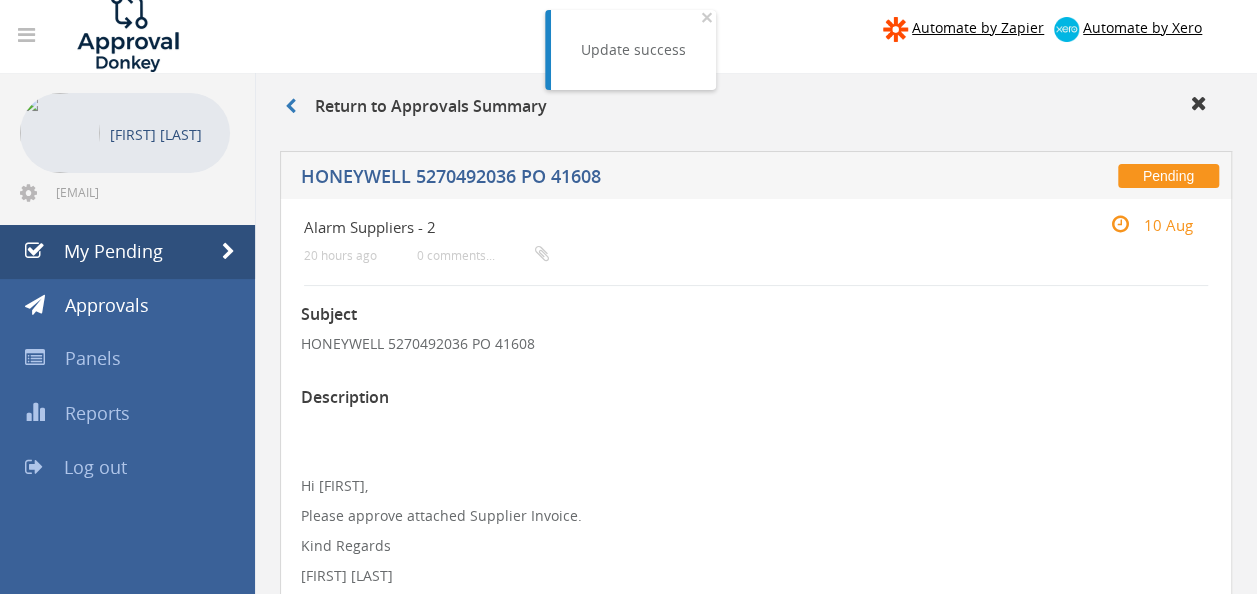scroll, scrollTop: 406, scrollLeft: 0, axis: vertical 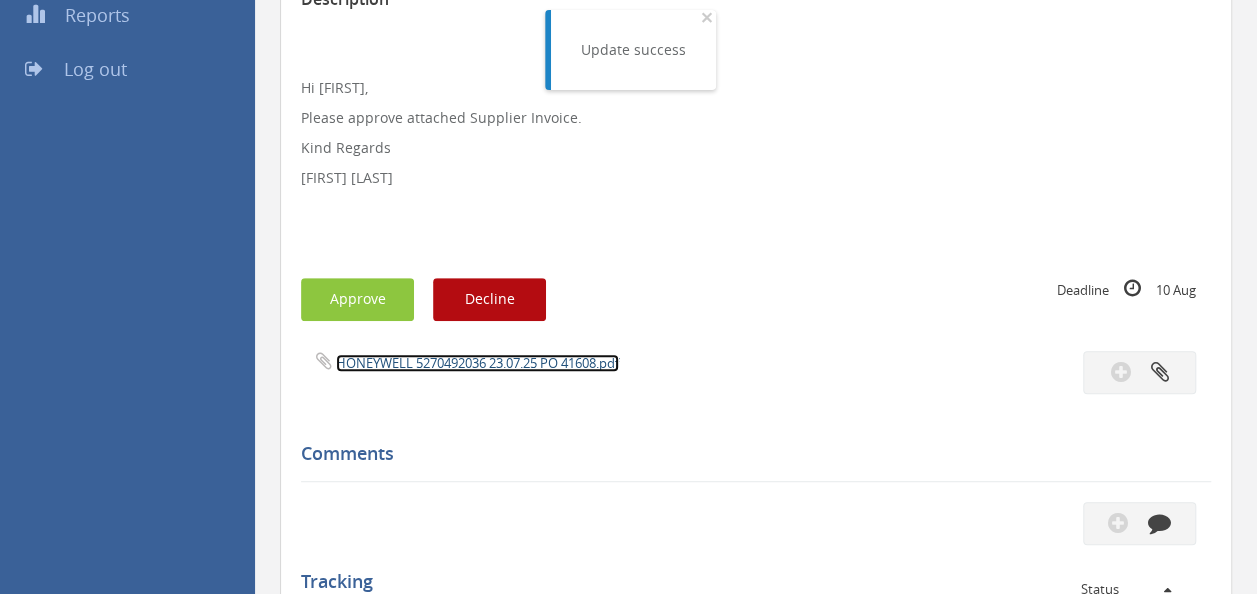 click on "HONEYWELL 5270492036 23.07.25 PO 41608.pdf" at bounding box center (477, 363) 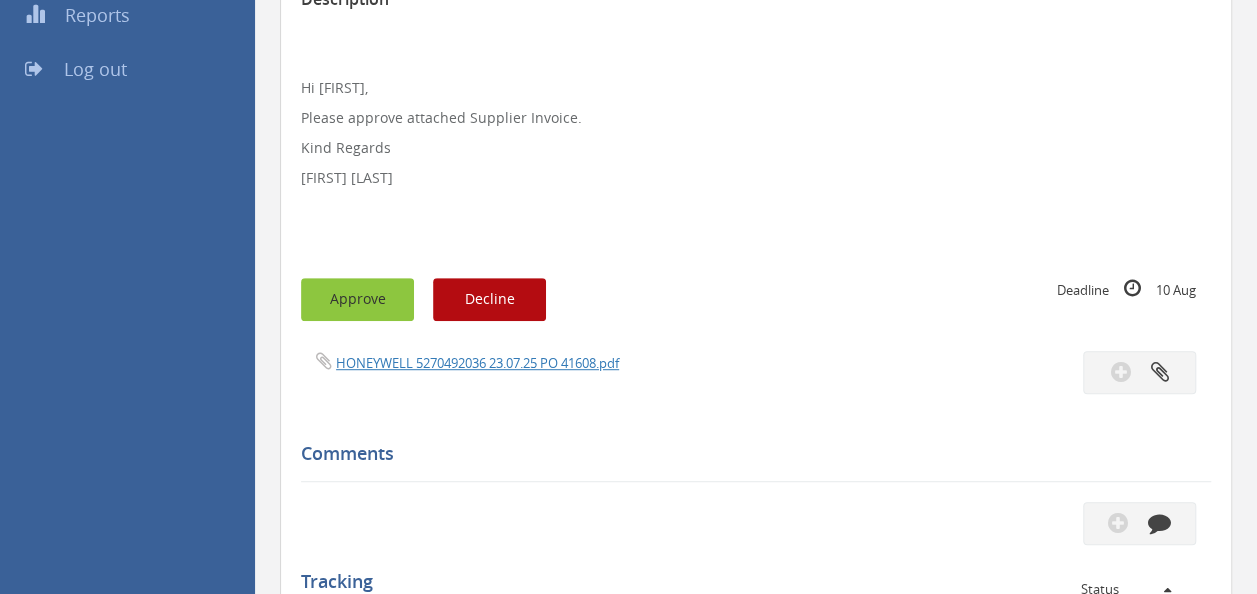 click on "Approve" at bounding box center [357, 299] 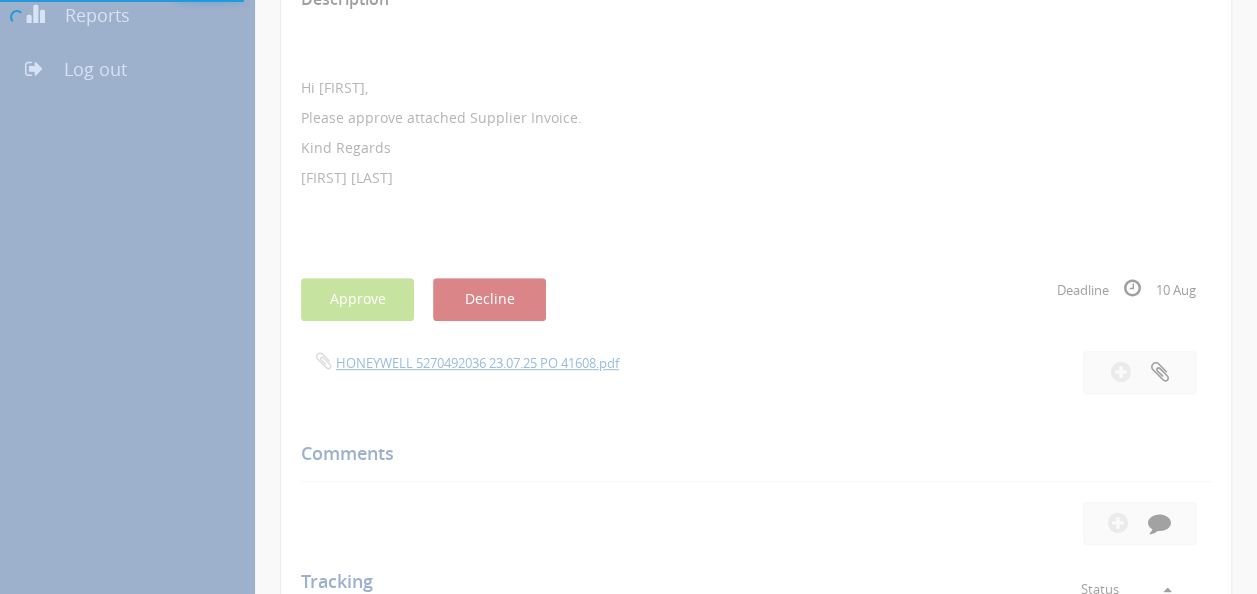 scroll, scrollTop: 80, scrollLeft: 0, axis: vertical 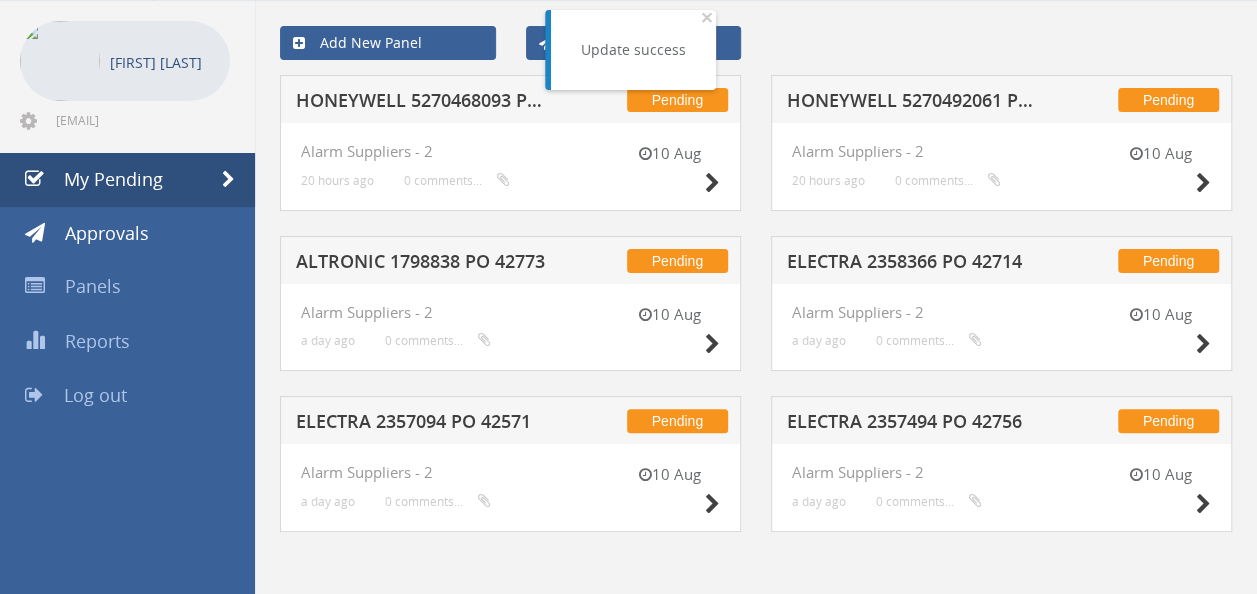 click on "ALTRONIC 1798838 PO 42773" at bounding box center [424, 264] 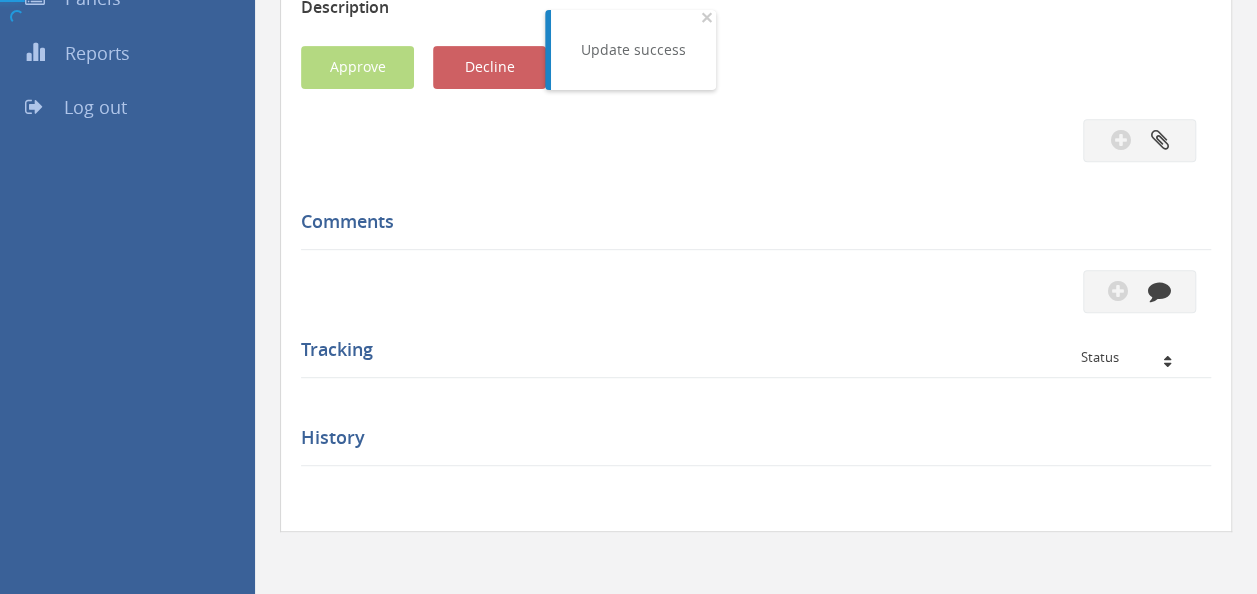 scroll, scrollTop: 406, scrollLeft: 0, axis: vertical 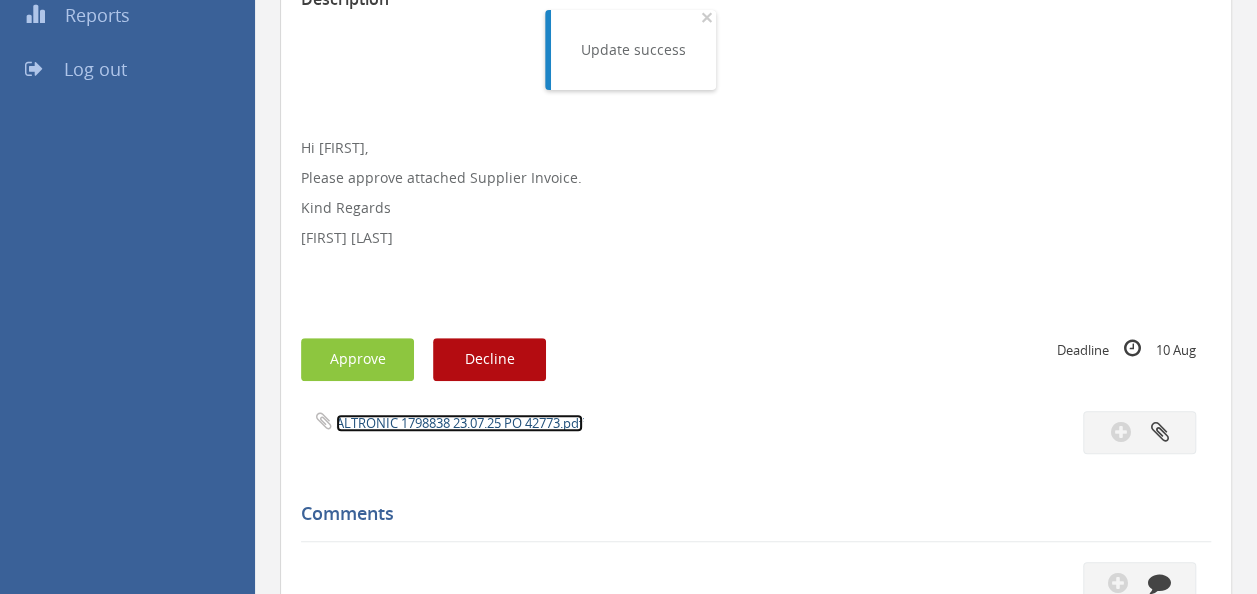 click on "ALTRONIC 1798838 23.07.25 PO 42773.pdf" at bounding box center [459, 423] 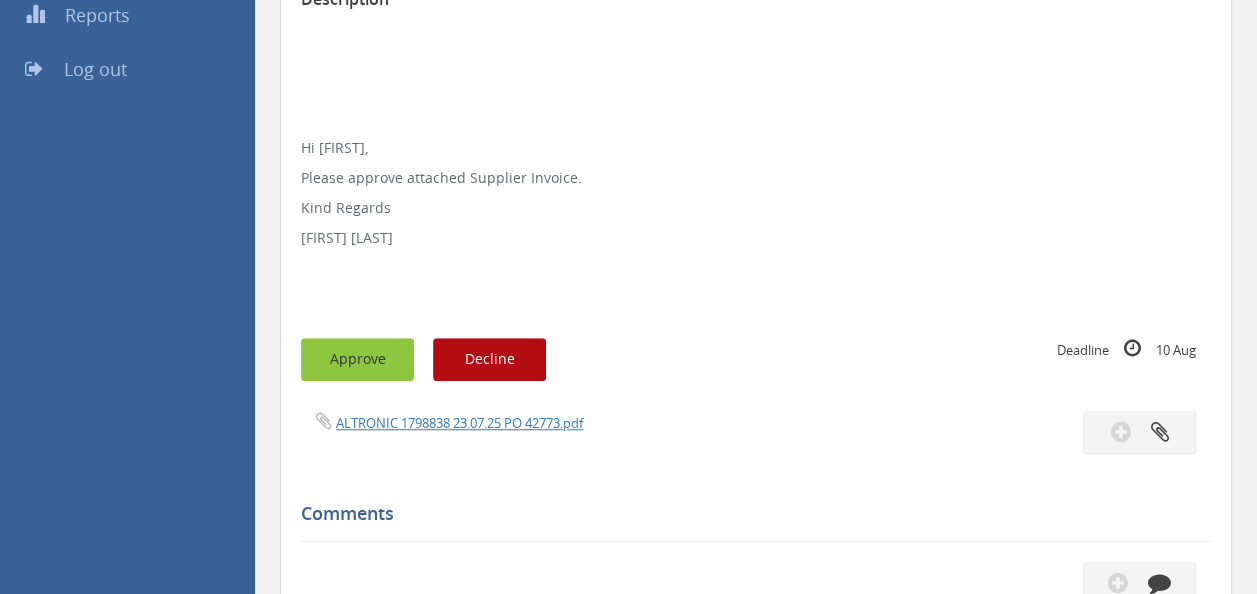 click on "Approve" at bounding box center (357, 359) 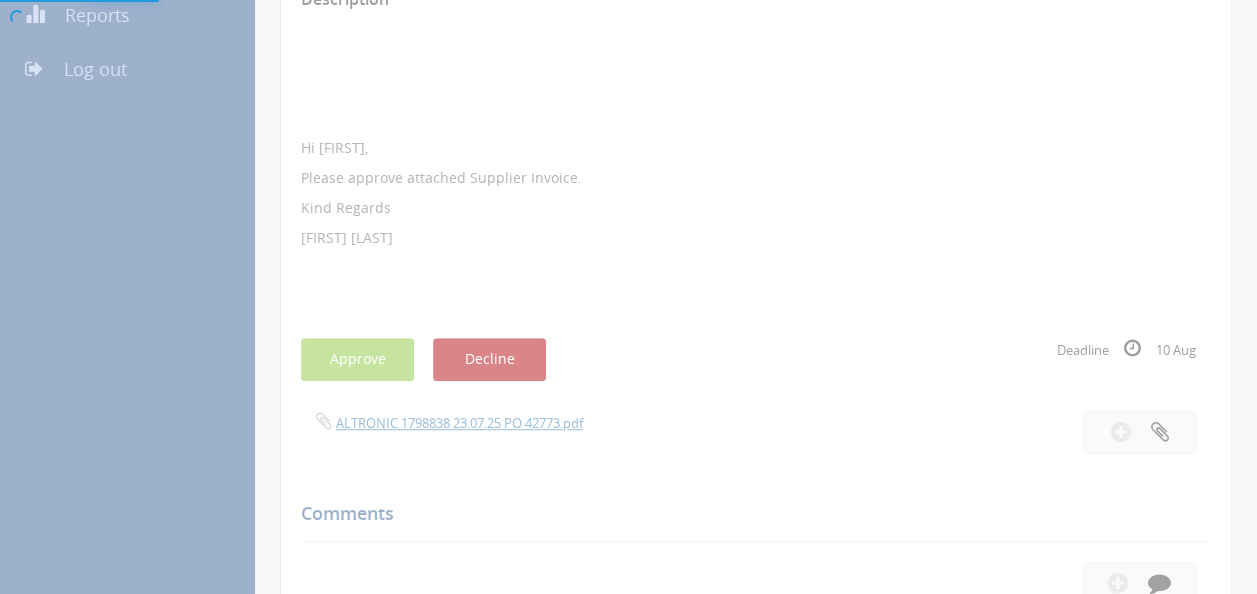 scroll, scrollTop: 80, scrollLeft: 0, axis: vertical 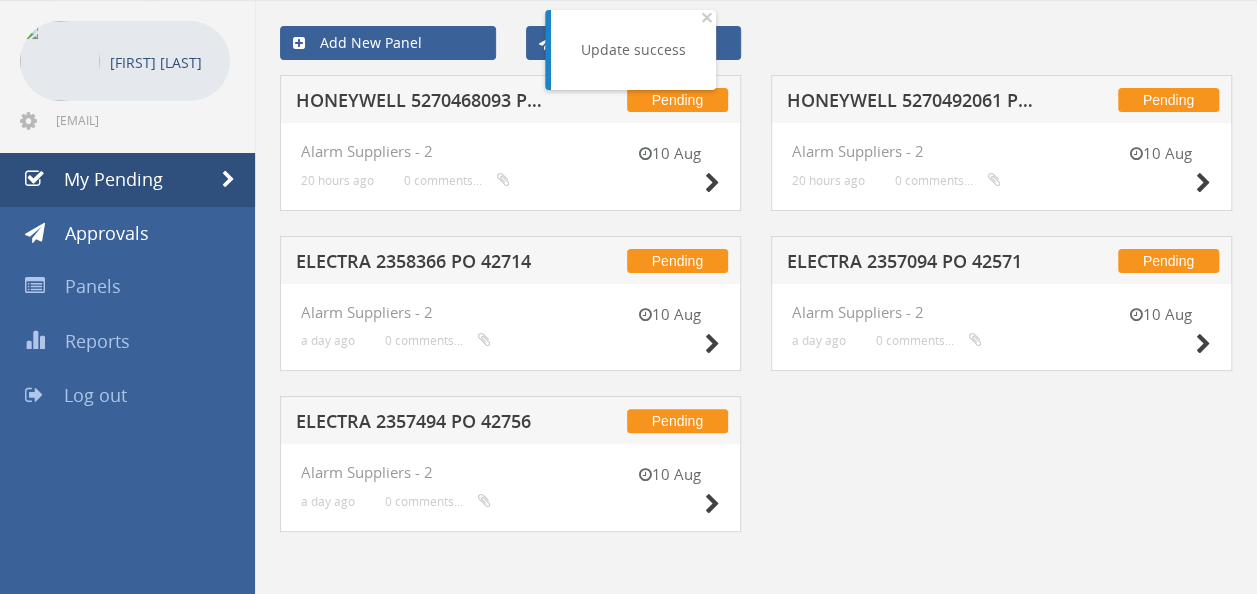 click on "ELECTRA 2358366 PO 42714" at bounding box center [424, 264] 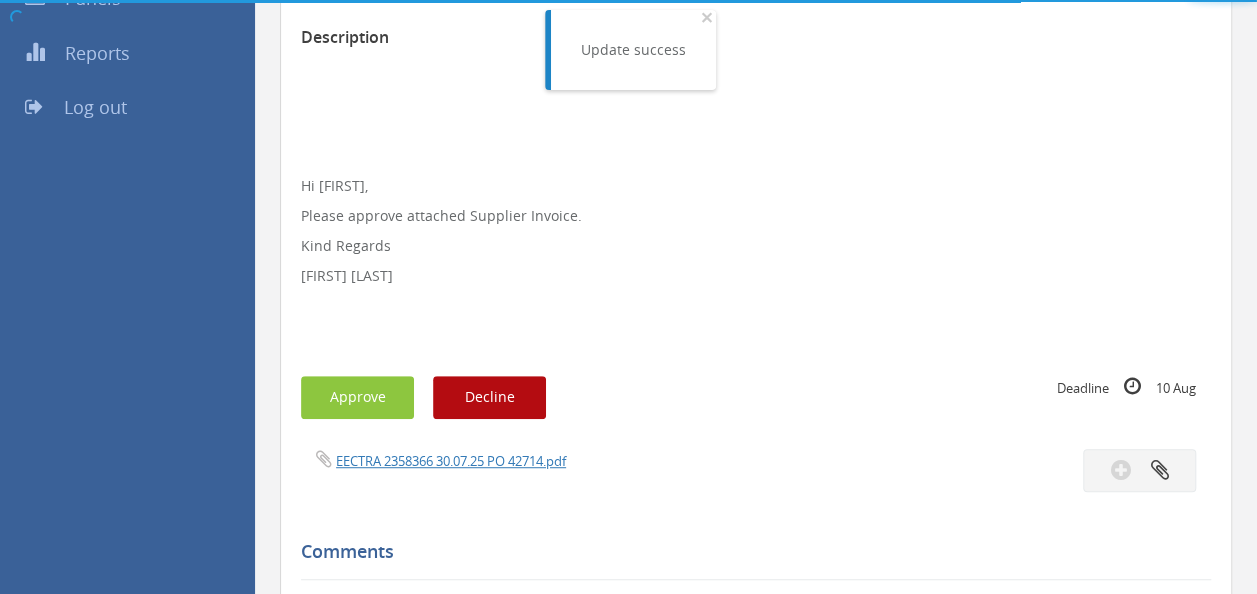 scroll, scrollTop: 406, scrollLeft: 0, axis: vertical 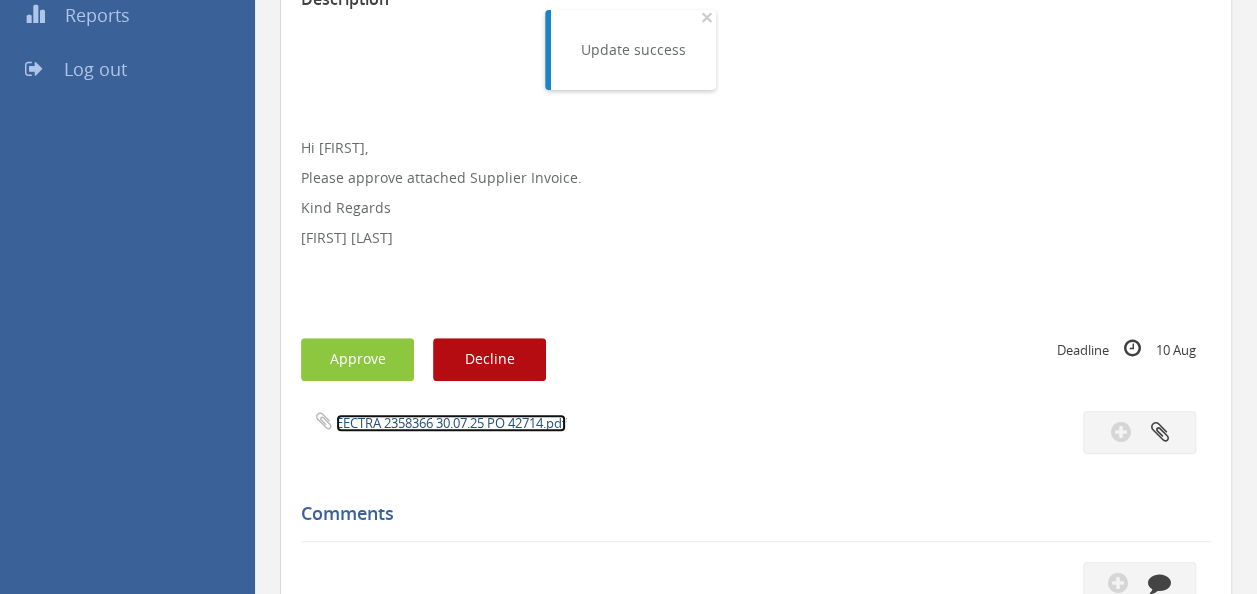 click on "EECTRA 2358366 30.07.25 PO 42714.pdf" at bounding box center (451, 423) 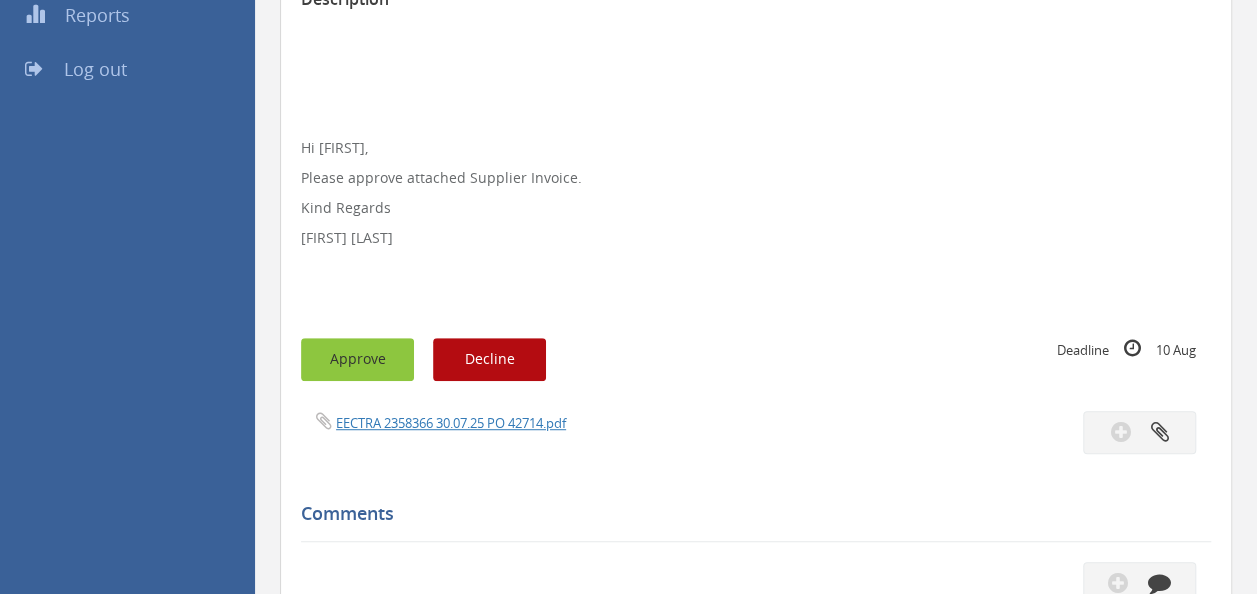 click on "Approve" at bounding box center [357, 359] 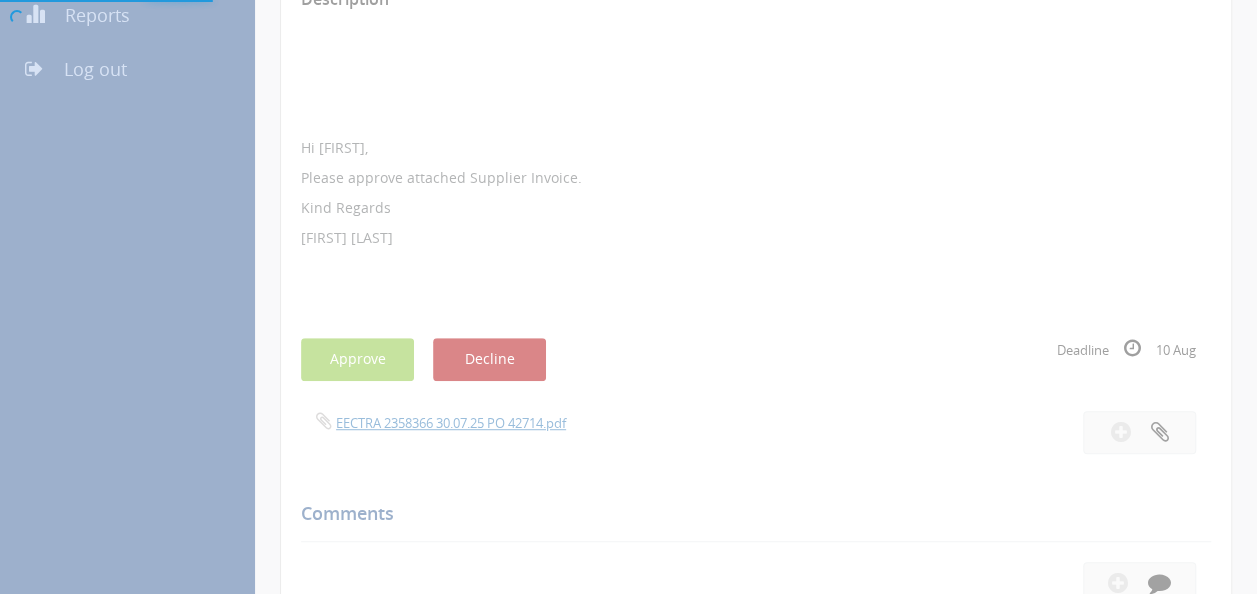 scroll, scrollTop: 80, scrollLeft: 0, axis: vertical 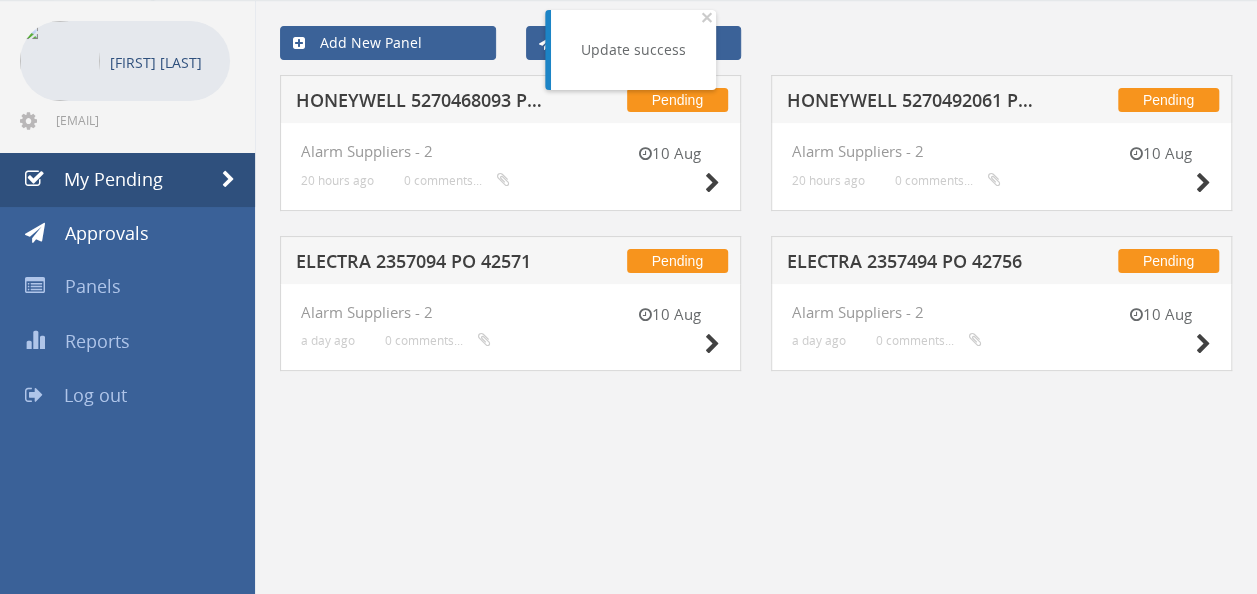 click on "ELECTRA 2357094 PO 42571" at bounding box center (424, 264) 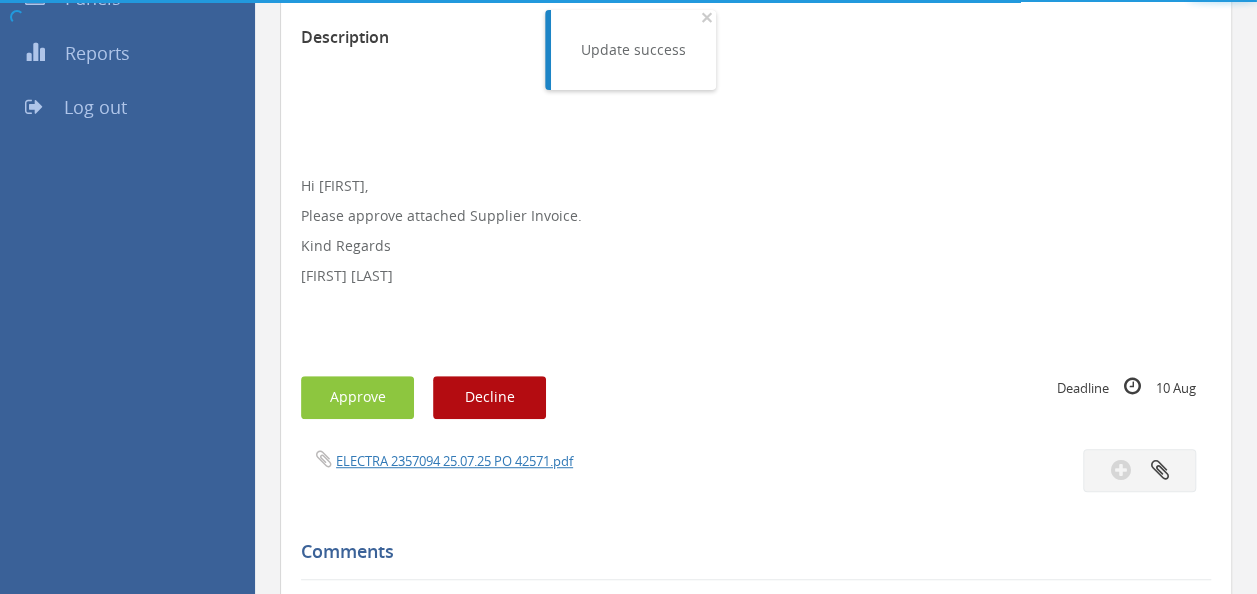 scroll, scrollTop: 406, scrollLeft: 0, axis: vertical 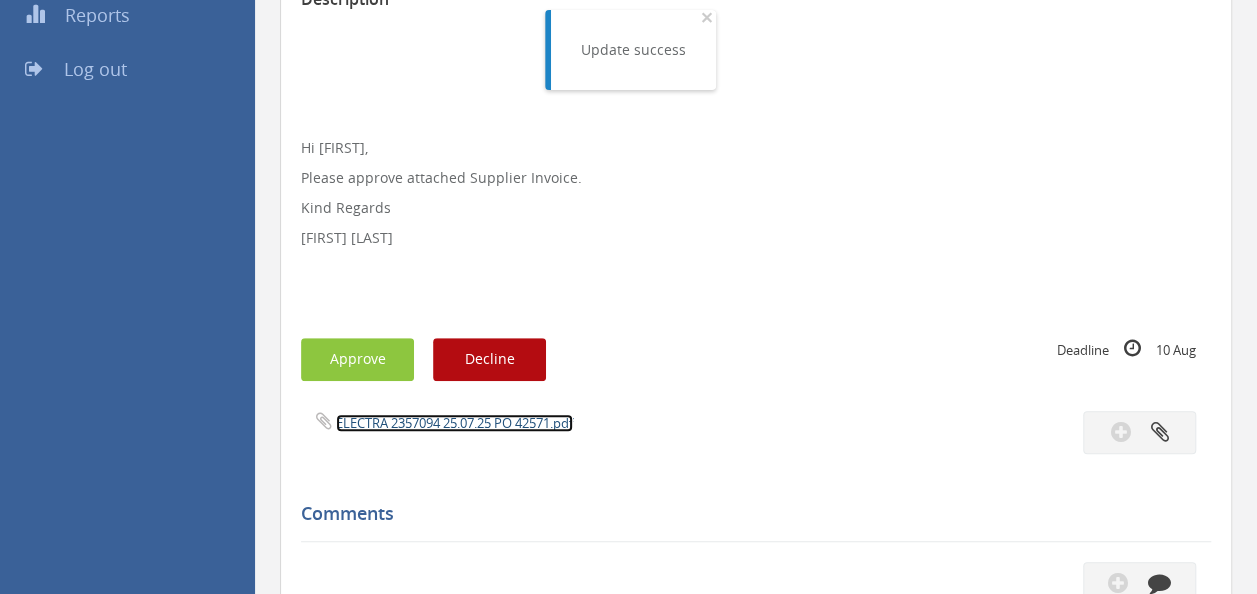 click on "ELECTRA 2357094 25.07.25 PO 42571.pdf" at bounding box center [454, 423] 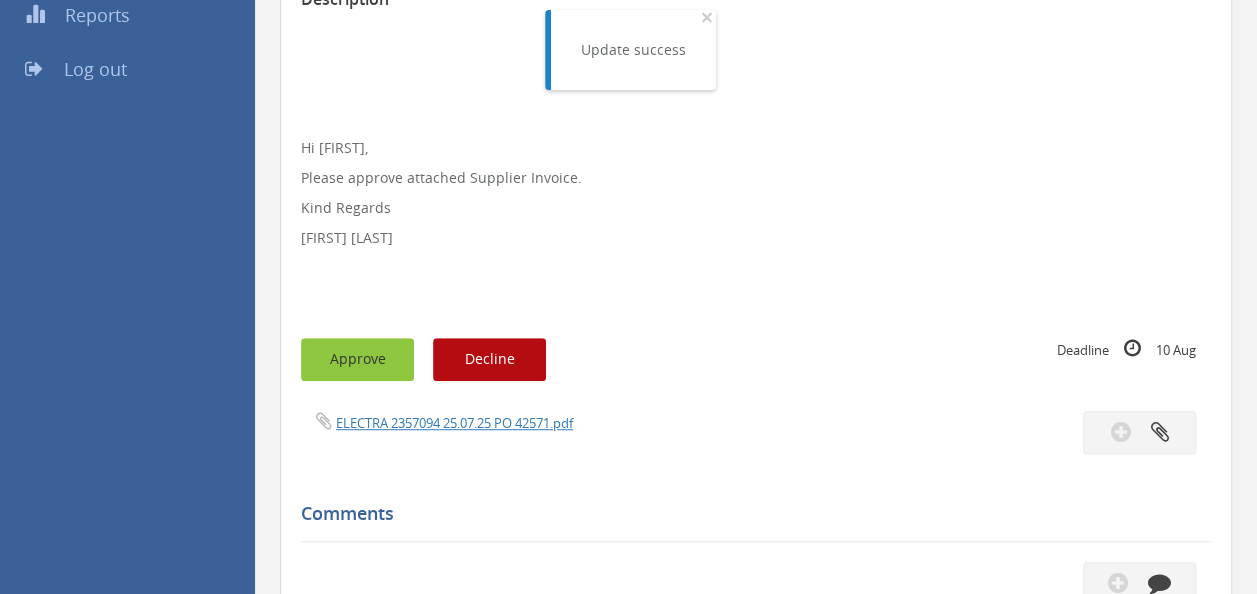 click on "Approve" at bounding box center (357, 359) 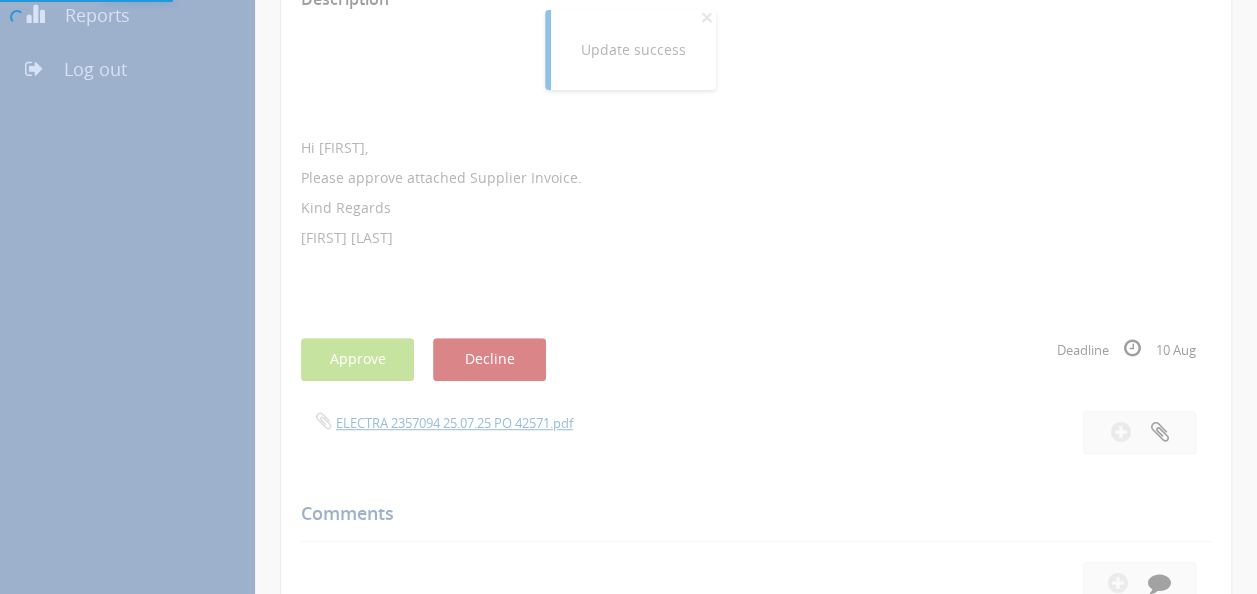 scroll, scrollTop: 80, scrollLeft: 0, axis: vertical 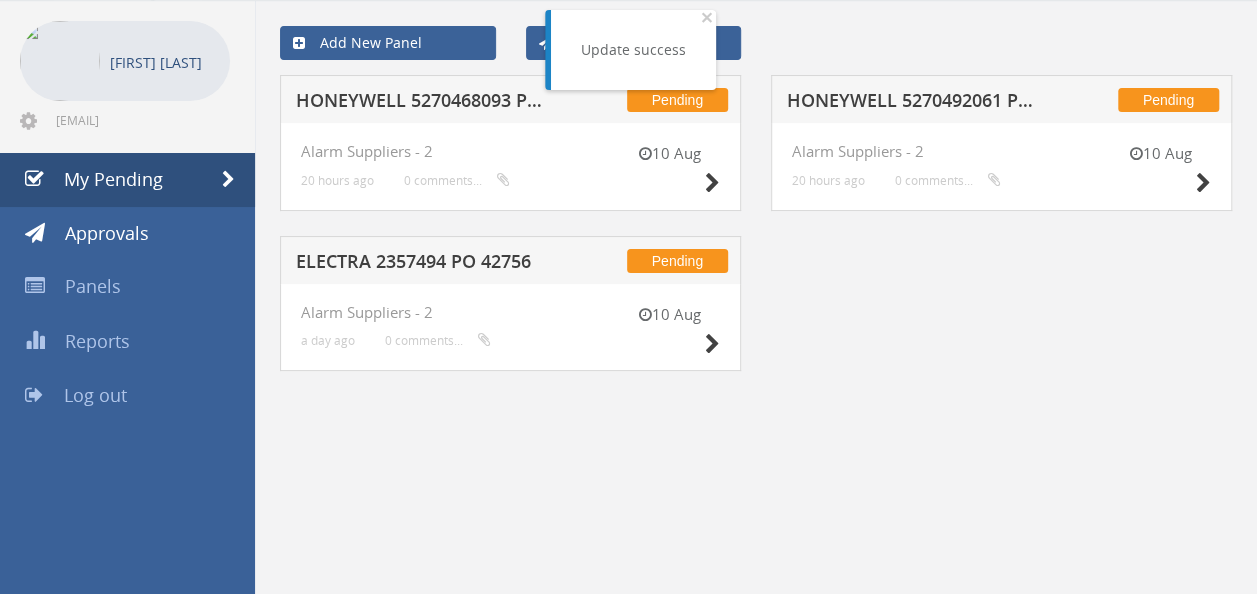 click on "HONEYWELL 5270492061 PO 42478" at bounding box center (915, 103) 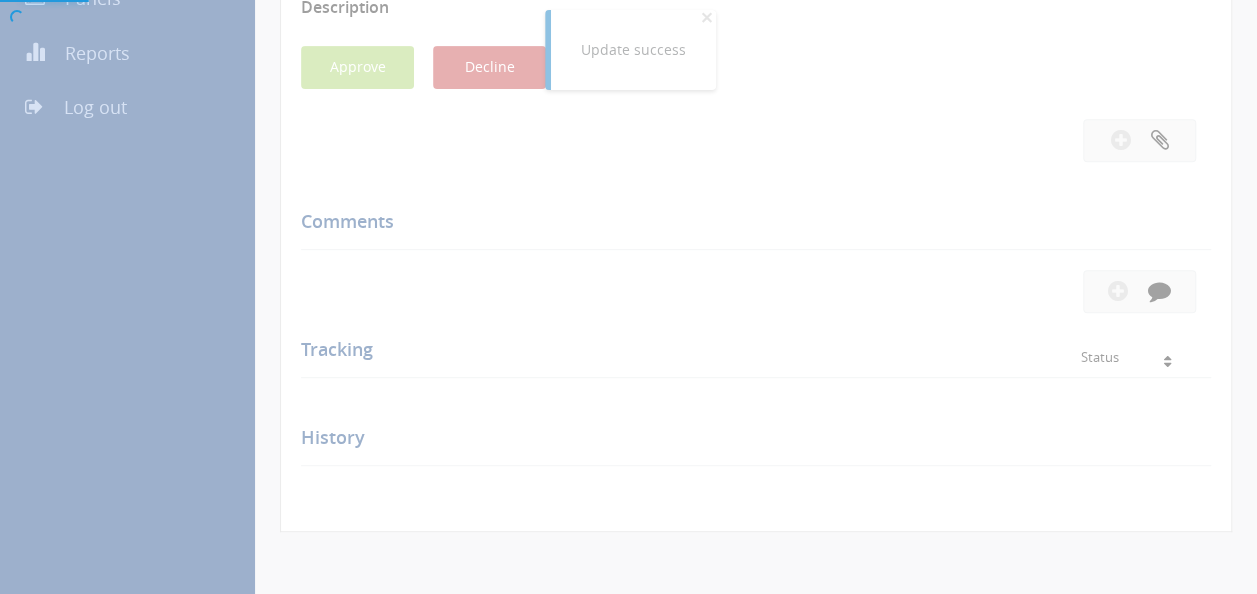 scroll, scrollTop: 406, scrollLeft: 0, axis: vertical 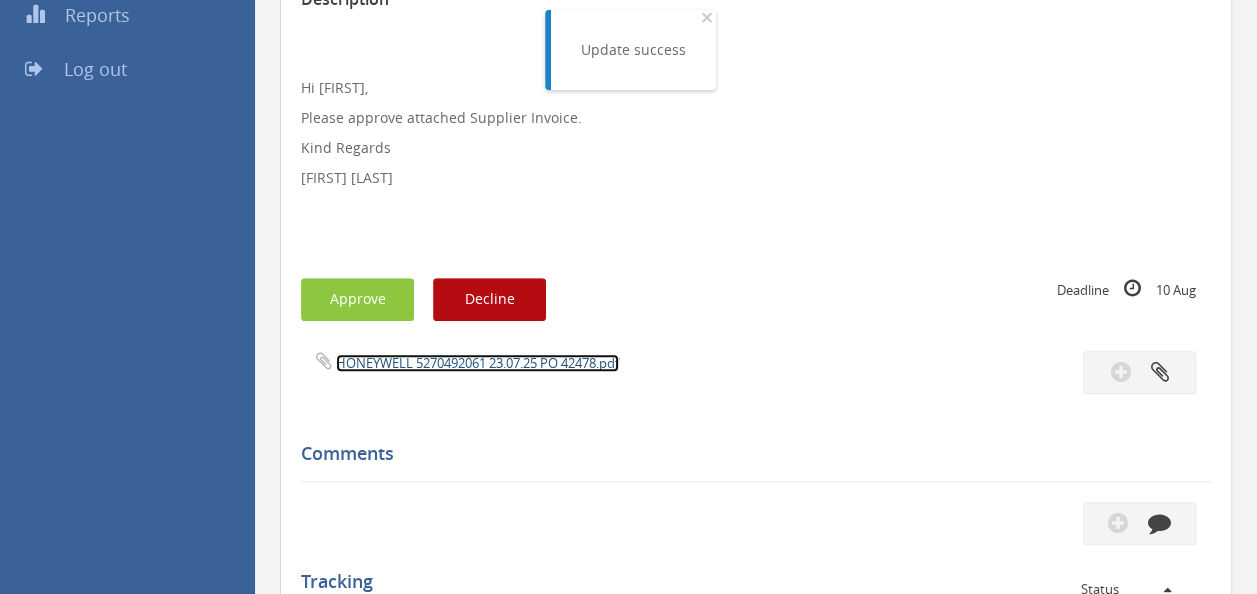 click on "HONEYWELL 5270492061 23.07.25 PO 42478.pdf" at bounding box center (477, 363) 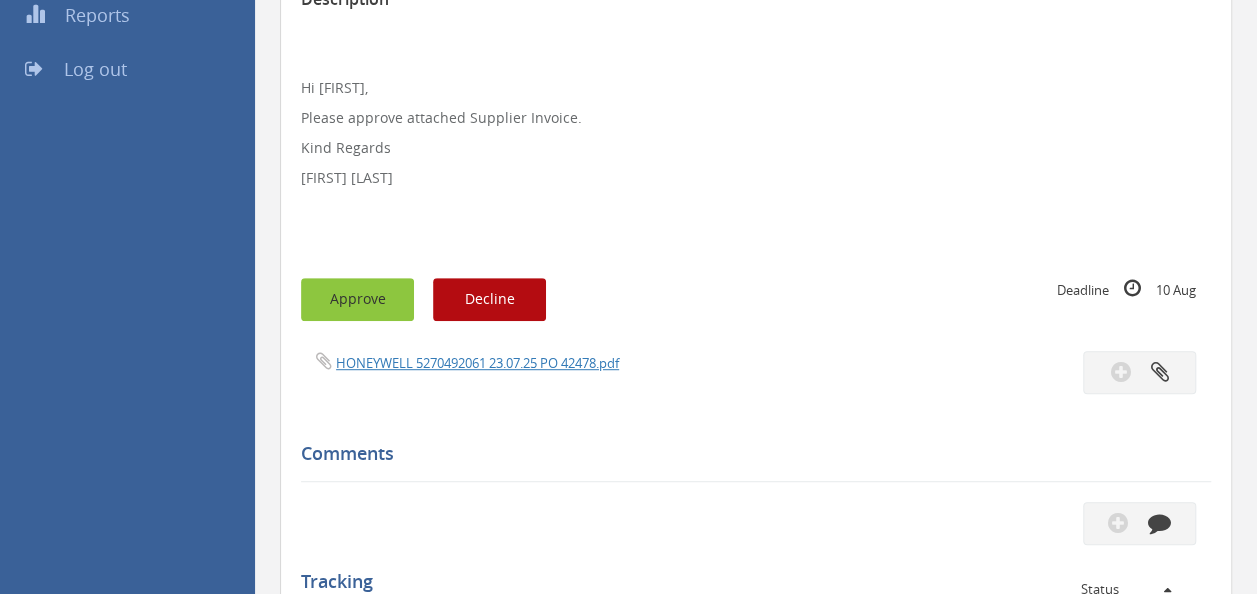 click on "Approve" at bounding box center [357, 299] 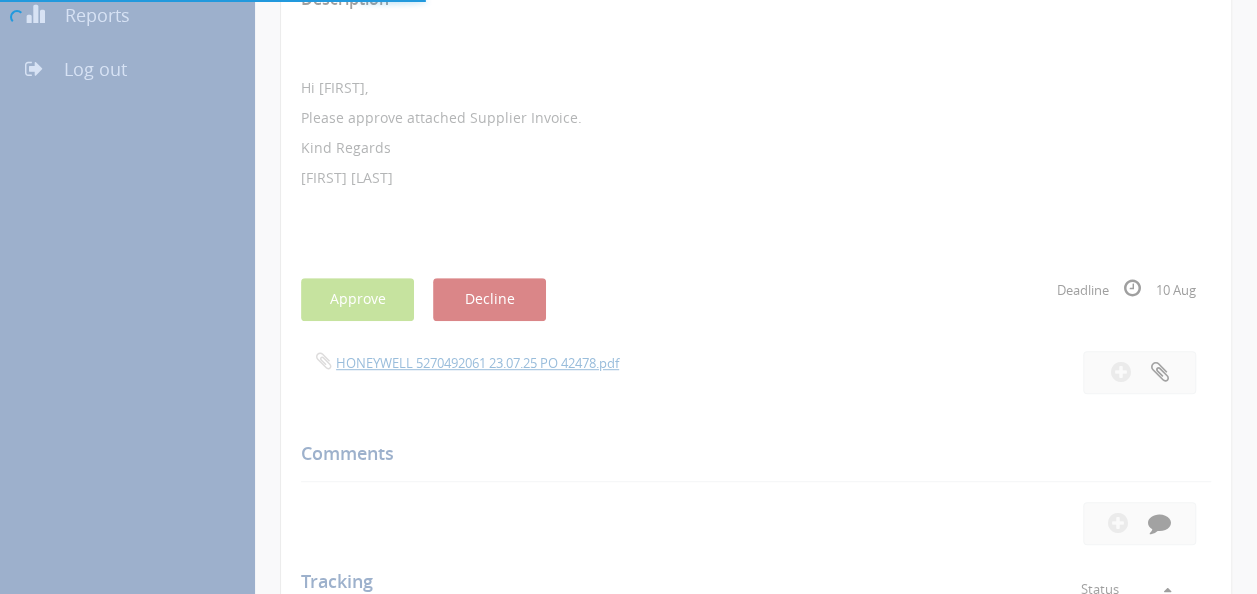 scroll, scrollTop: 80, scrollLeft: 0, axis: vertical 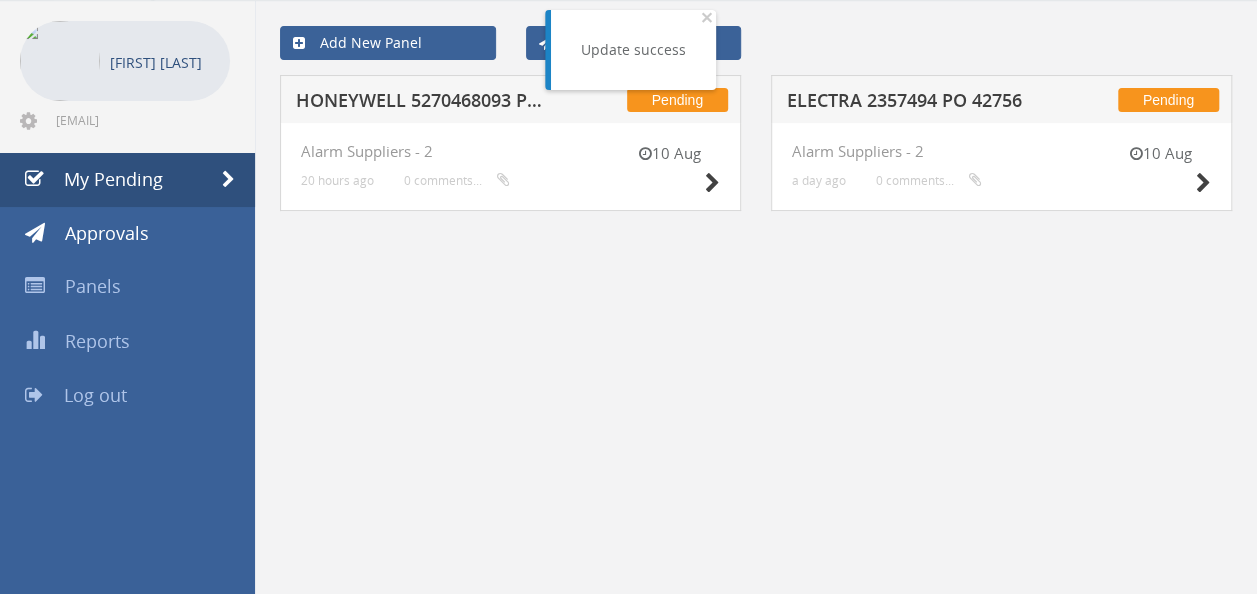 click on "ELECTRA 2357494 PO 42756" at bounding box center [915, 103] 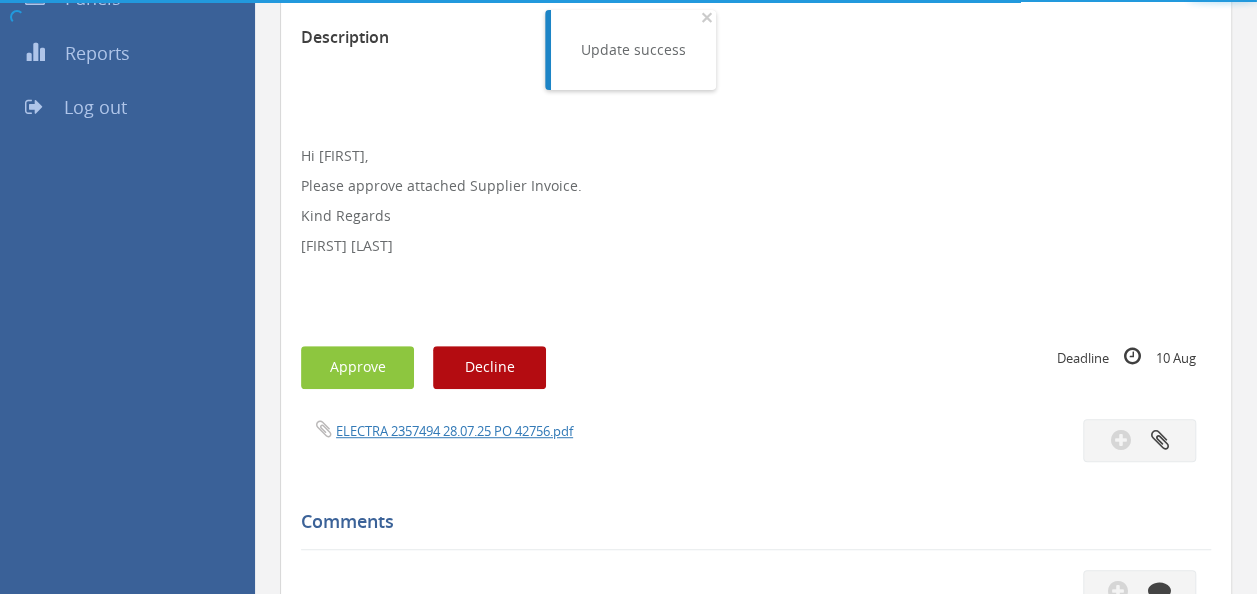scroll, scrollTop: 406, scrollLeft: 0, axis: vertical 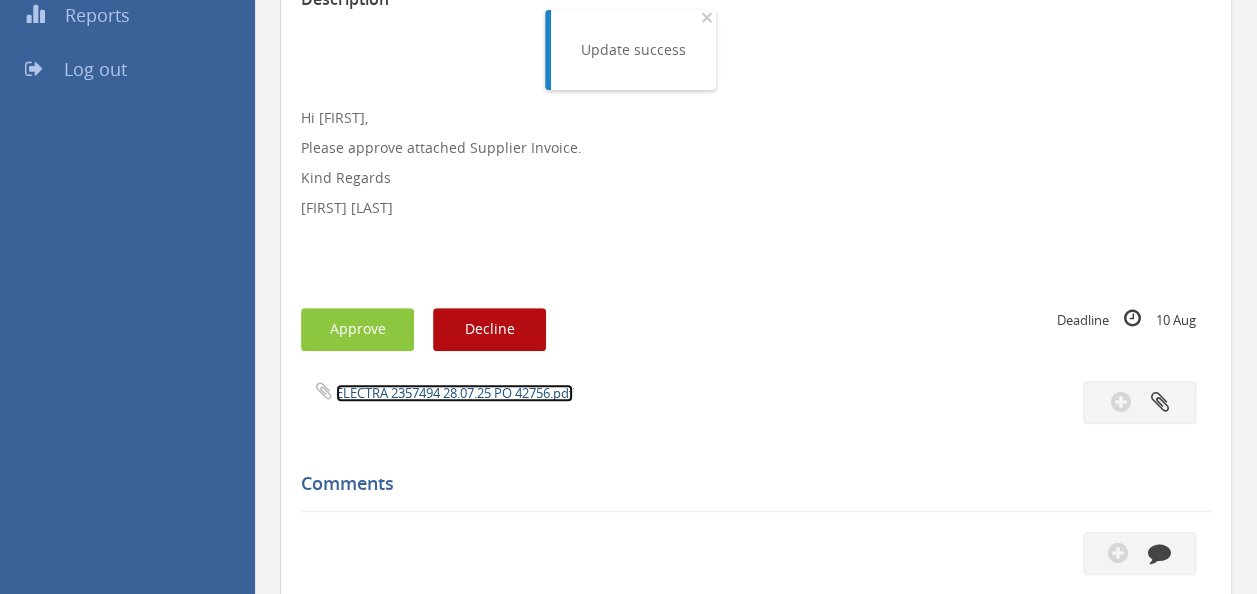 click on "ELECTRA 2357494 28.07.25 PO 42756.pdf" at bounding box center (454, 393) 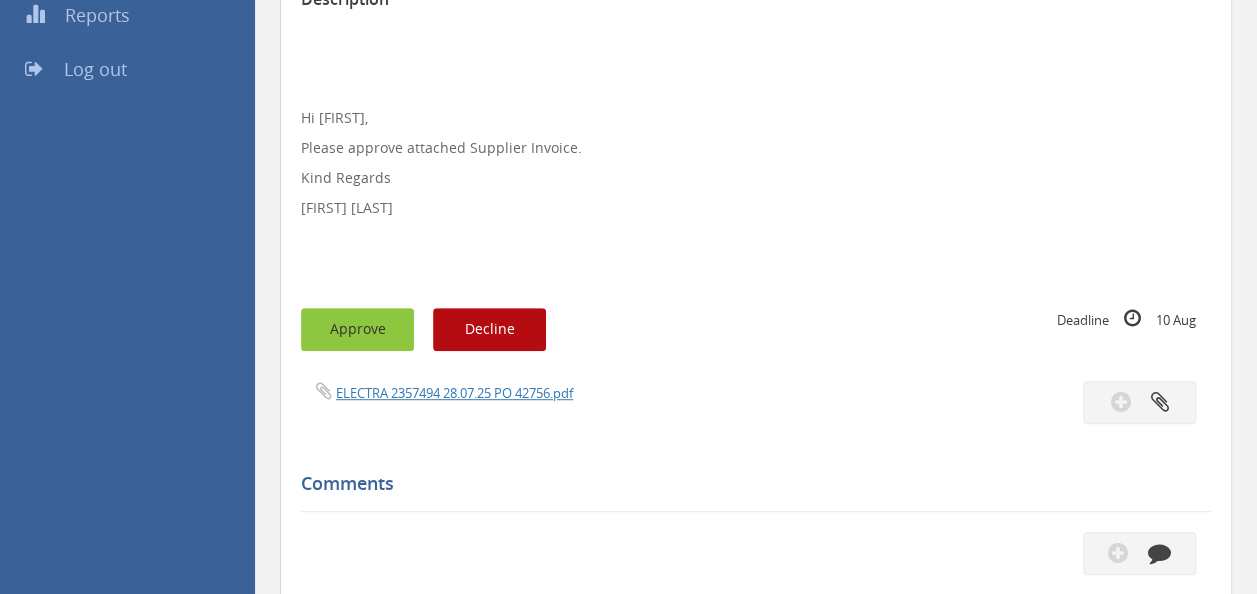 click on "Approve" at bounding box center [357, 329] 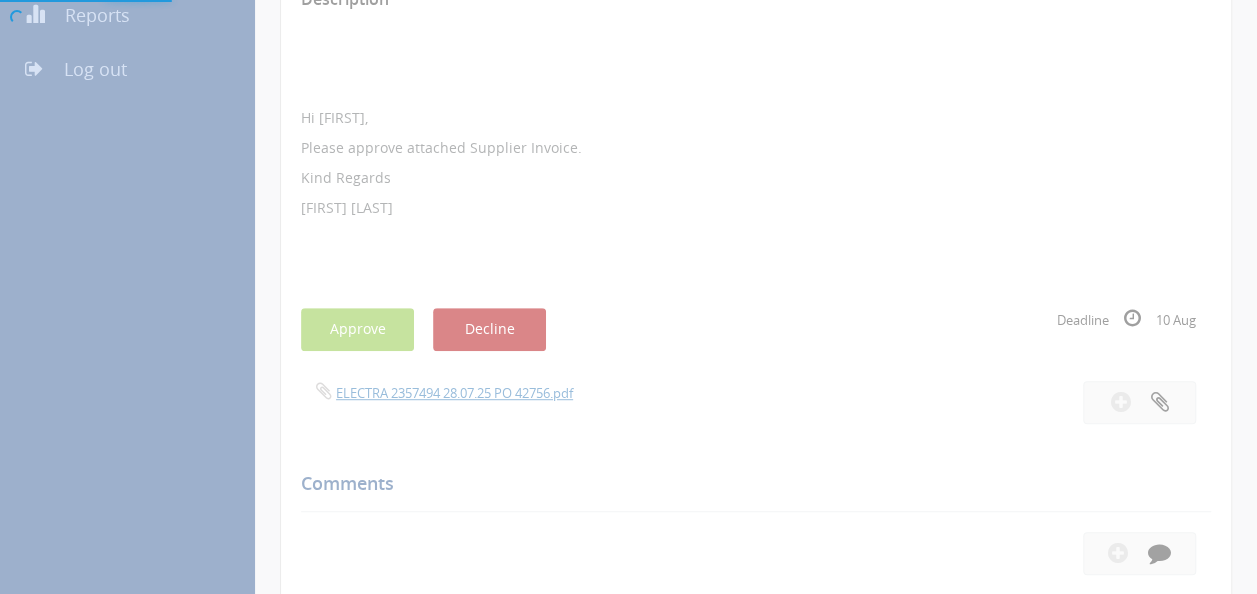 scroll, scrollTop: 80, scrollLeft: 0, axis: vertical 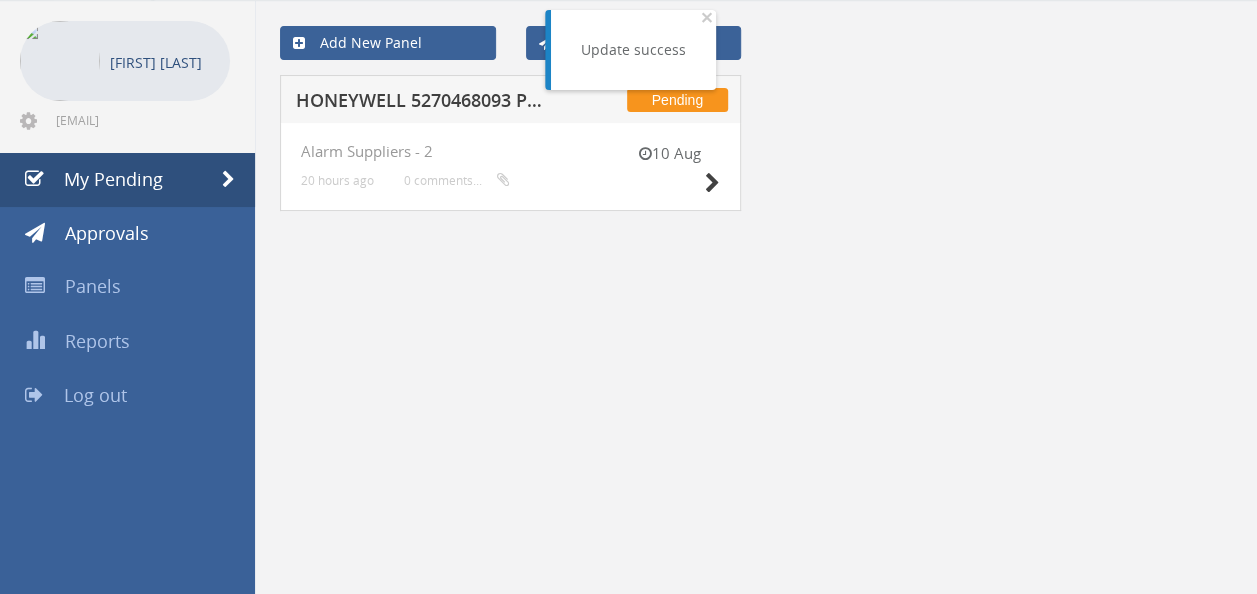 click on "HONEYWELL 5270468093 PO 41778" at bounding box center (424, 103) 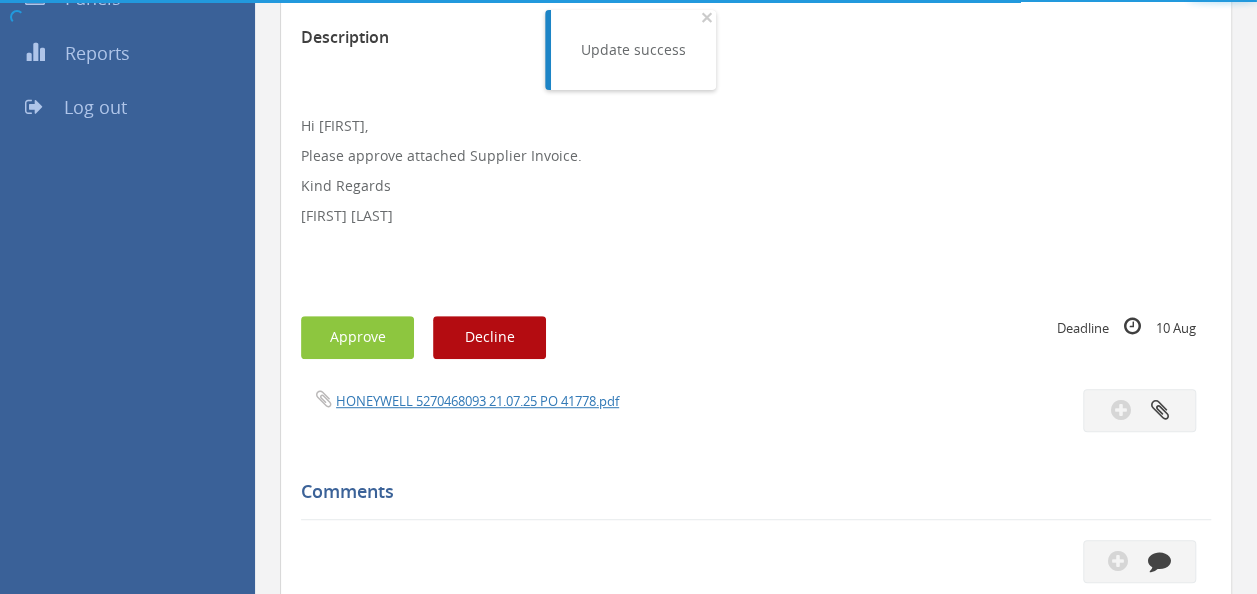 scroll, scrollTop: 406, scrollLeft: 0, axis: vertical 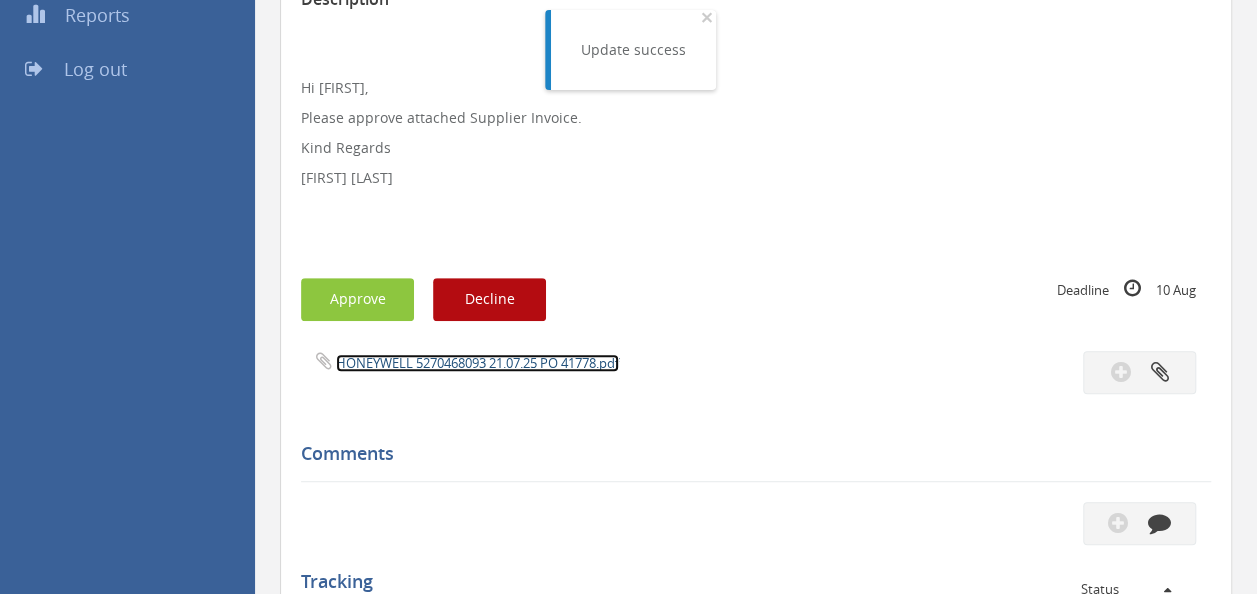 click on "HONEYWELL 5270468093 21.07.25 PO 41778.pdf" at bounding box center [477, 363] 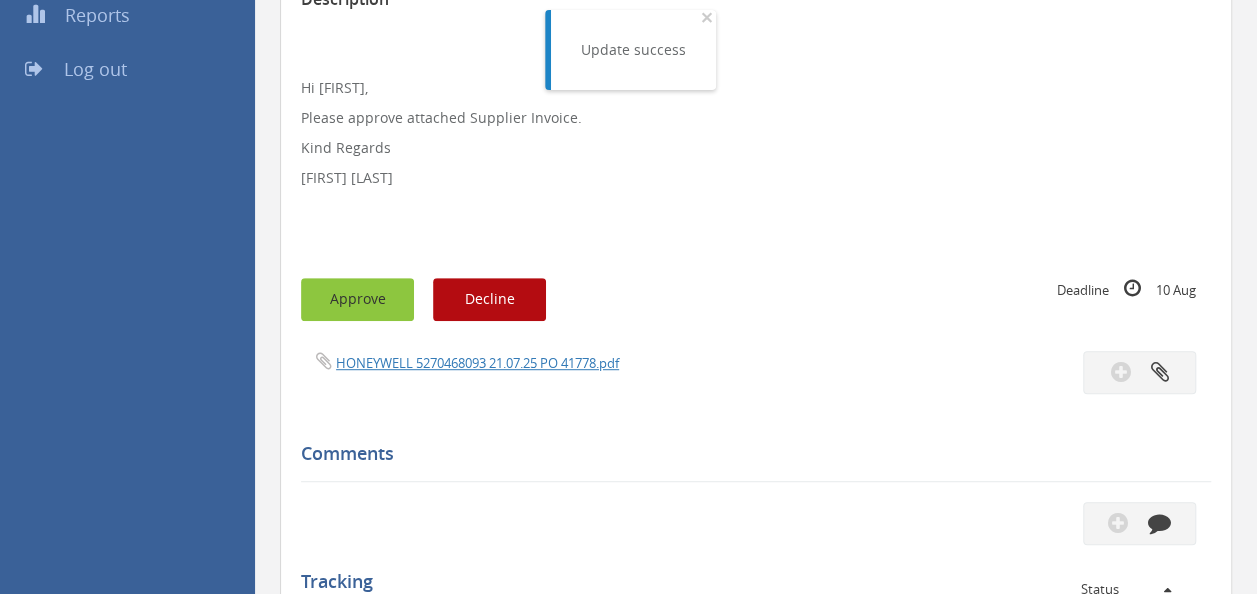 click on "Approve" at bounding box center (357, 299) 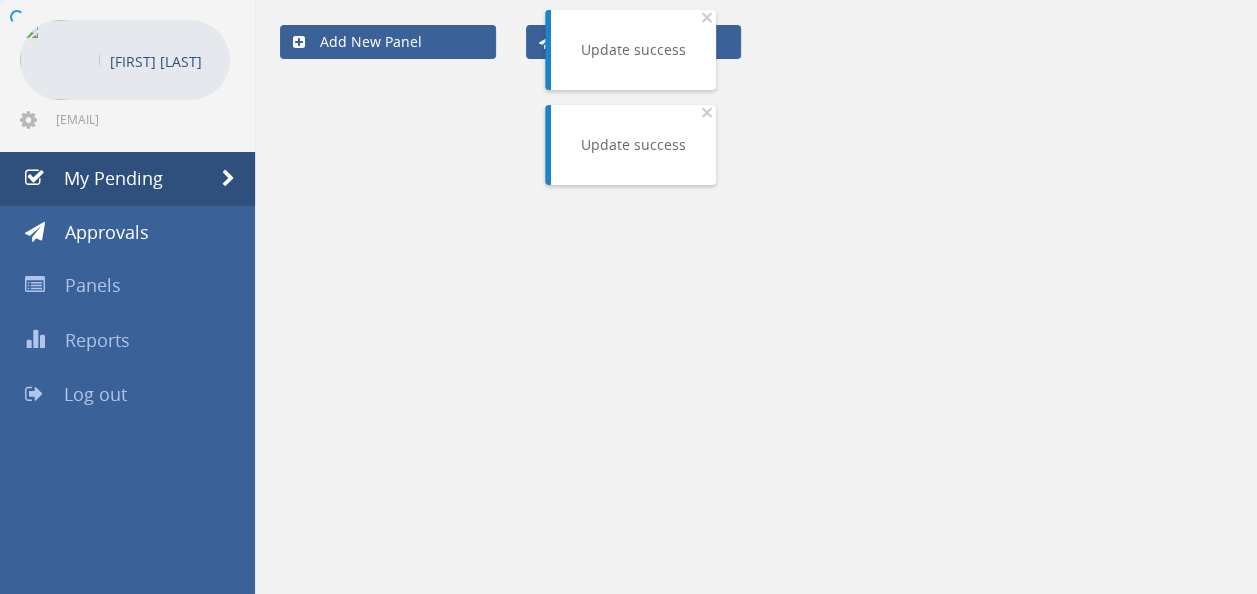 scroll, scrollTop: 80, scrollLeft: 0, axis: vertical 